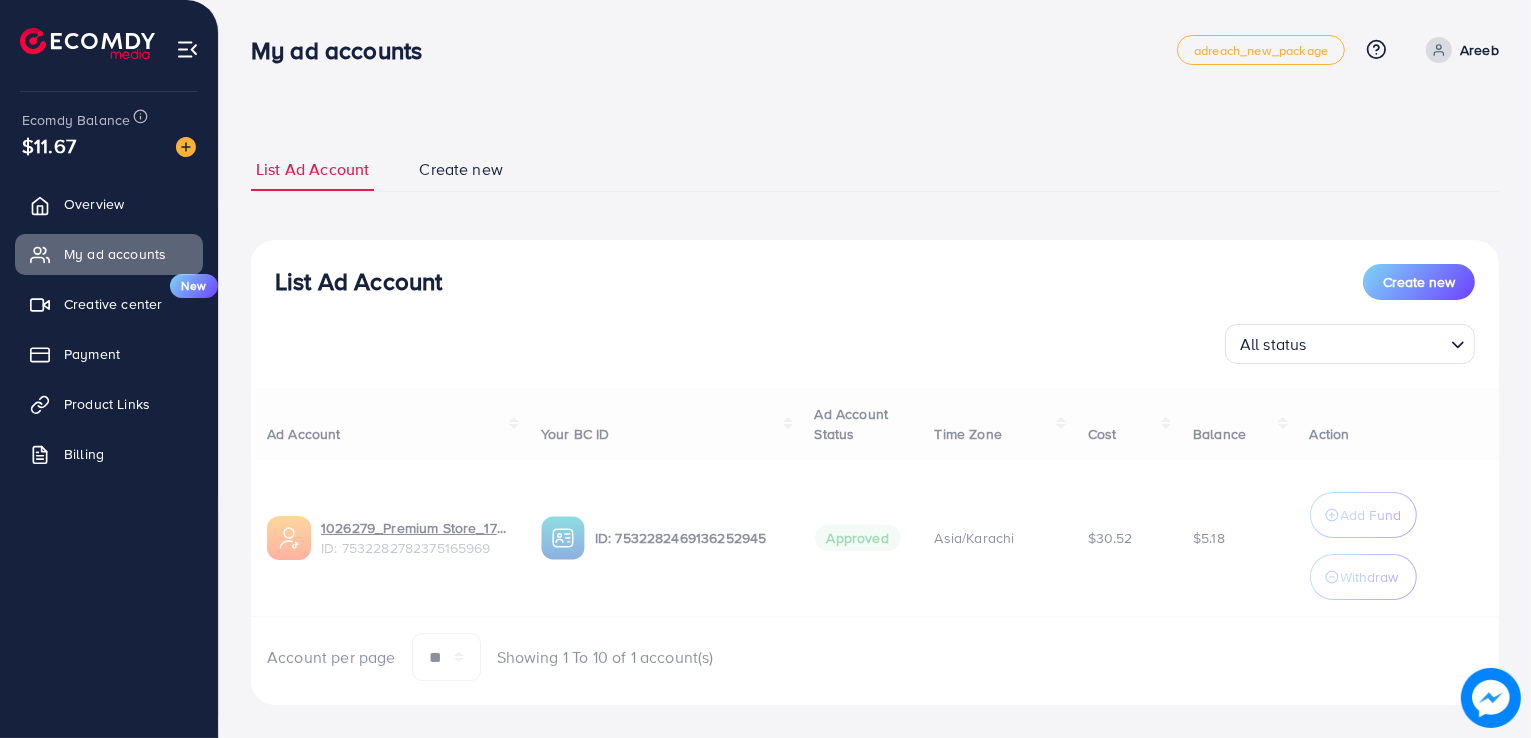 scroll, scrollTop: 22, scrollLeft: 0, axis: vertical 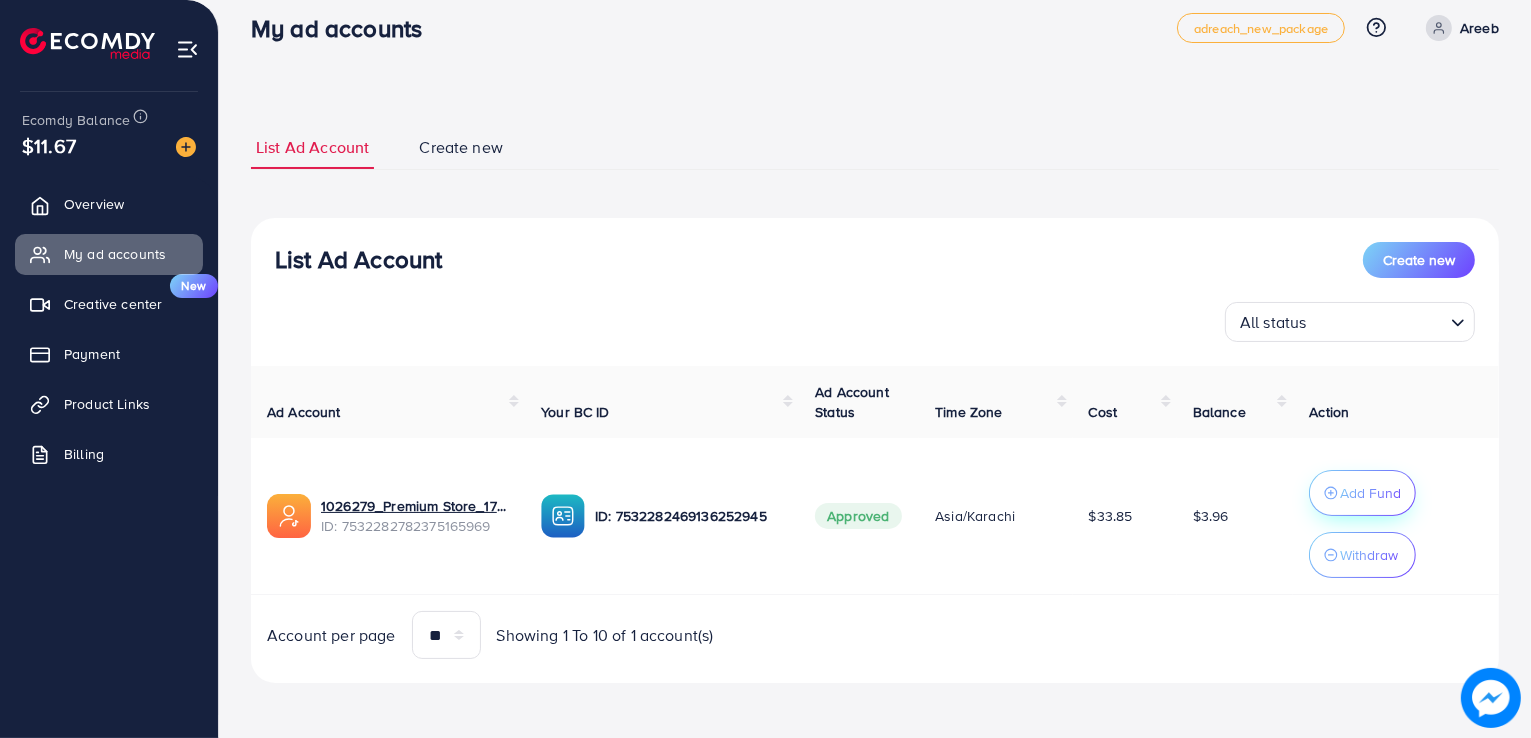 click on "Add Fund" at bounding box center [1370, 493] 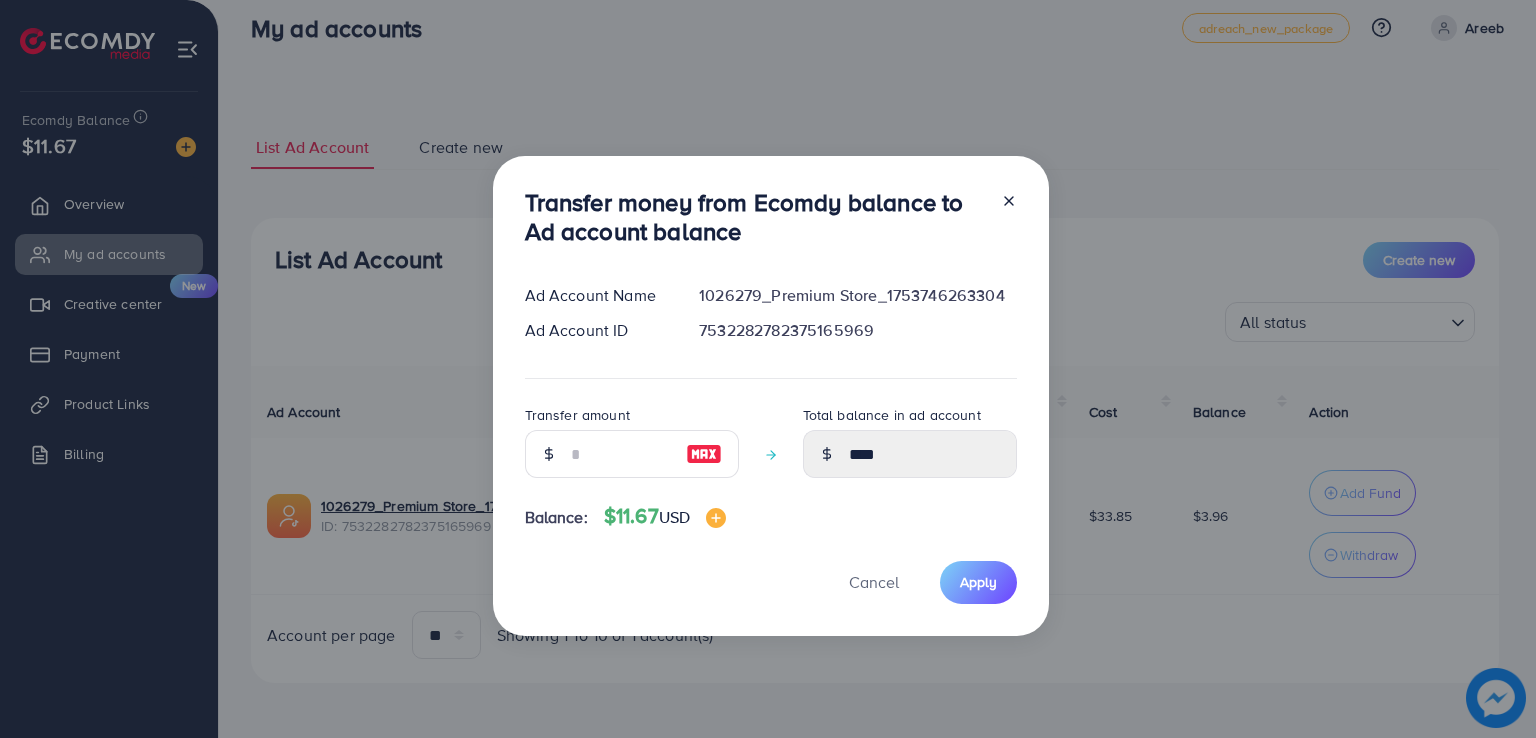 click at bounding box center [704, 454] 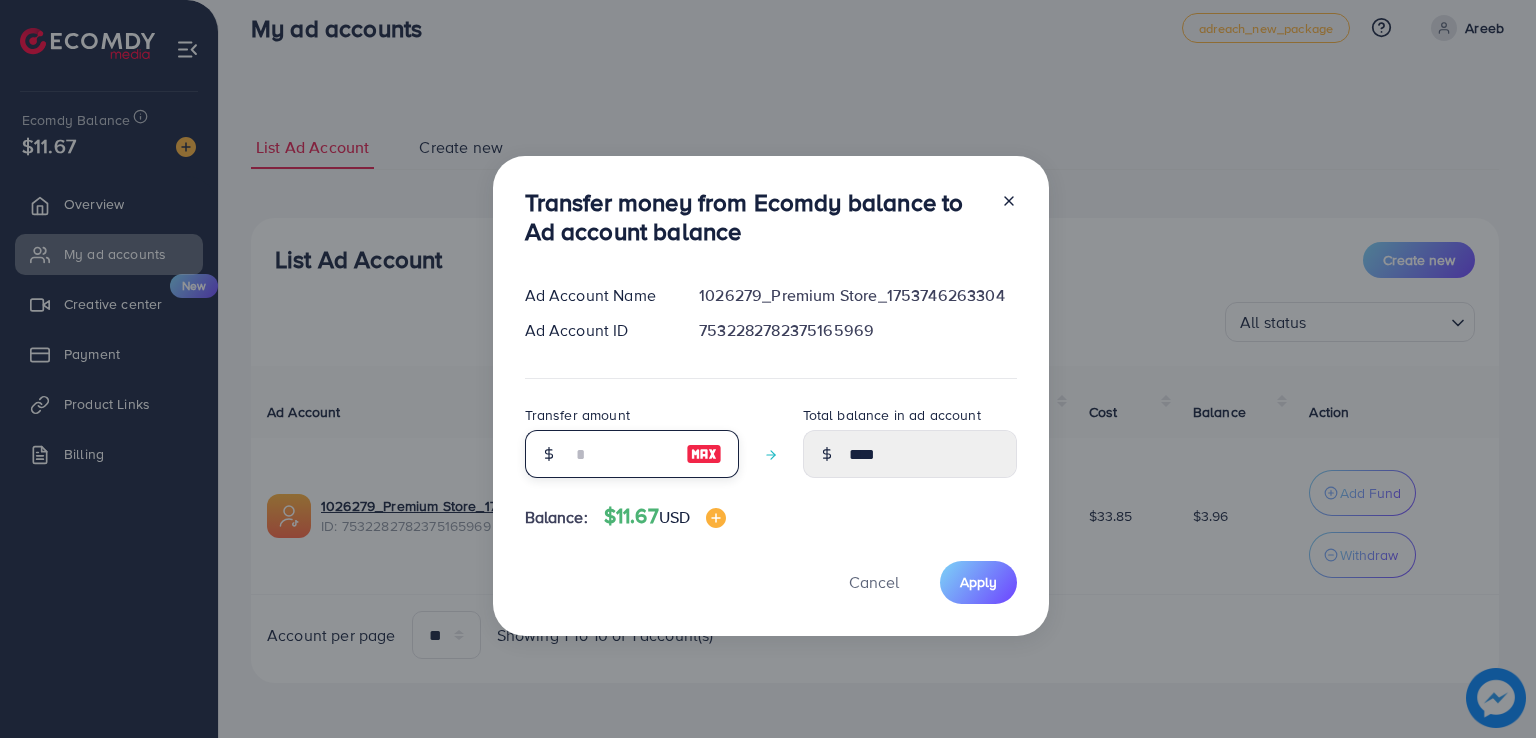 click at bounding box center [621, 454] 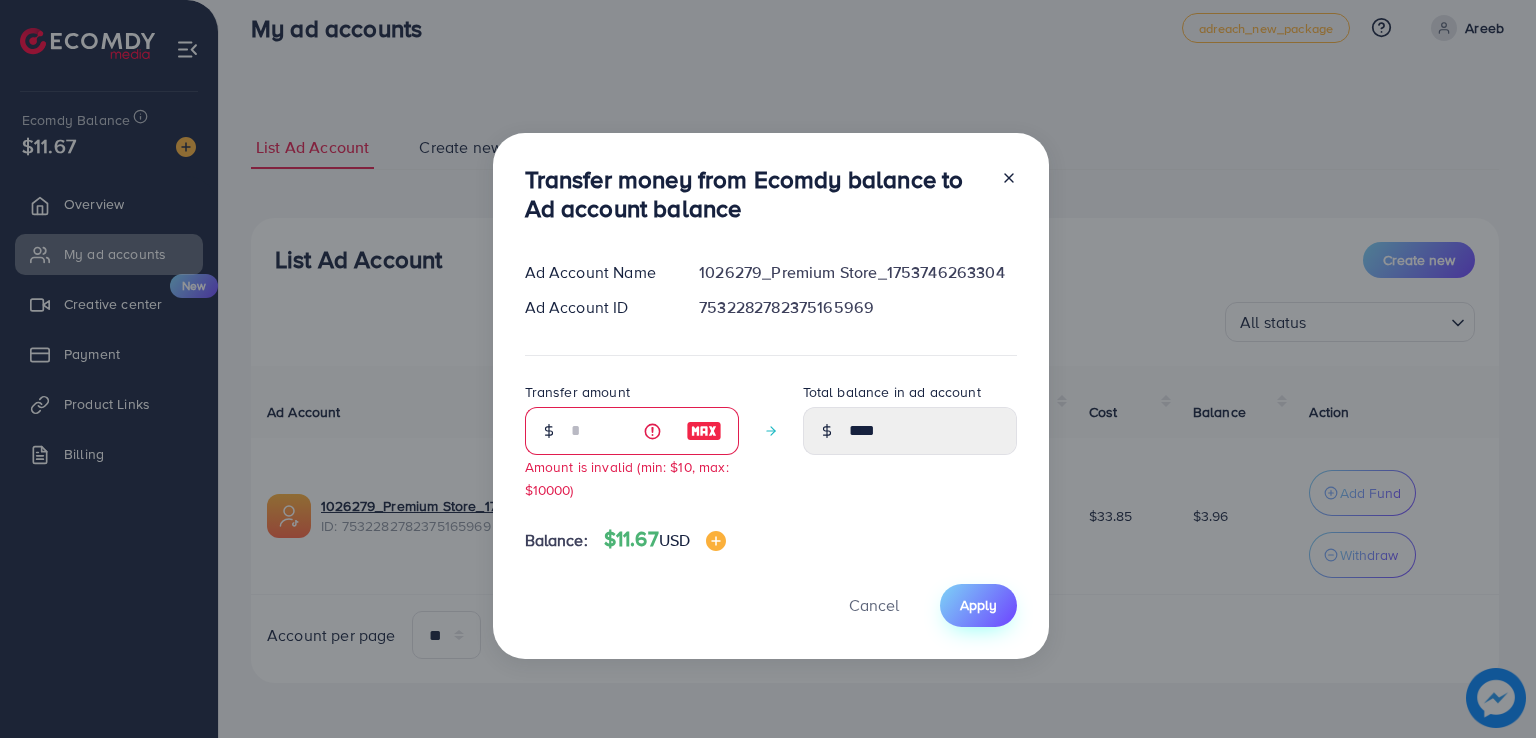 click on "Apply" at bounding box center [978, 605] 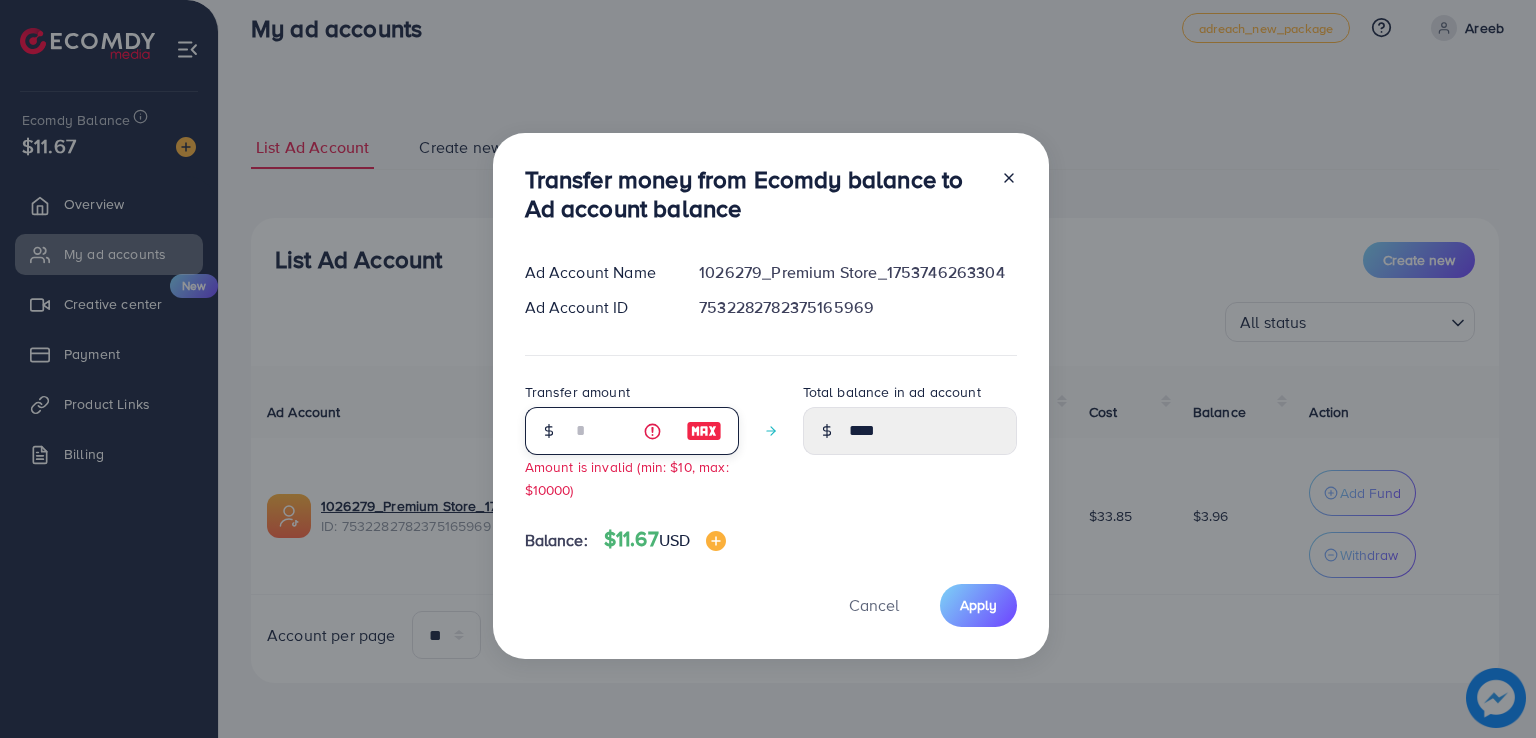 click on "*" at bounding box center (621, 431) 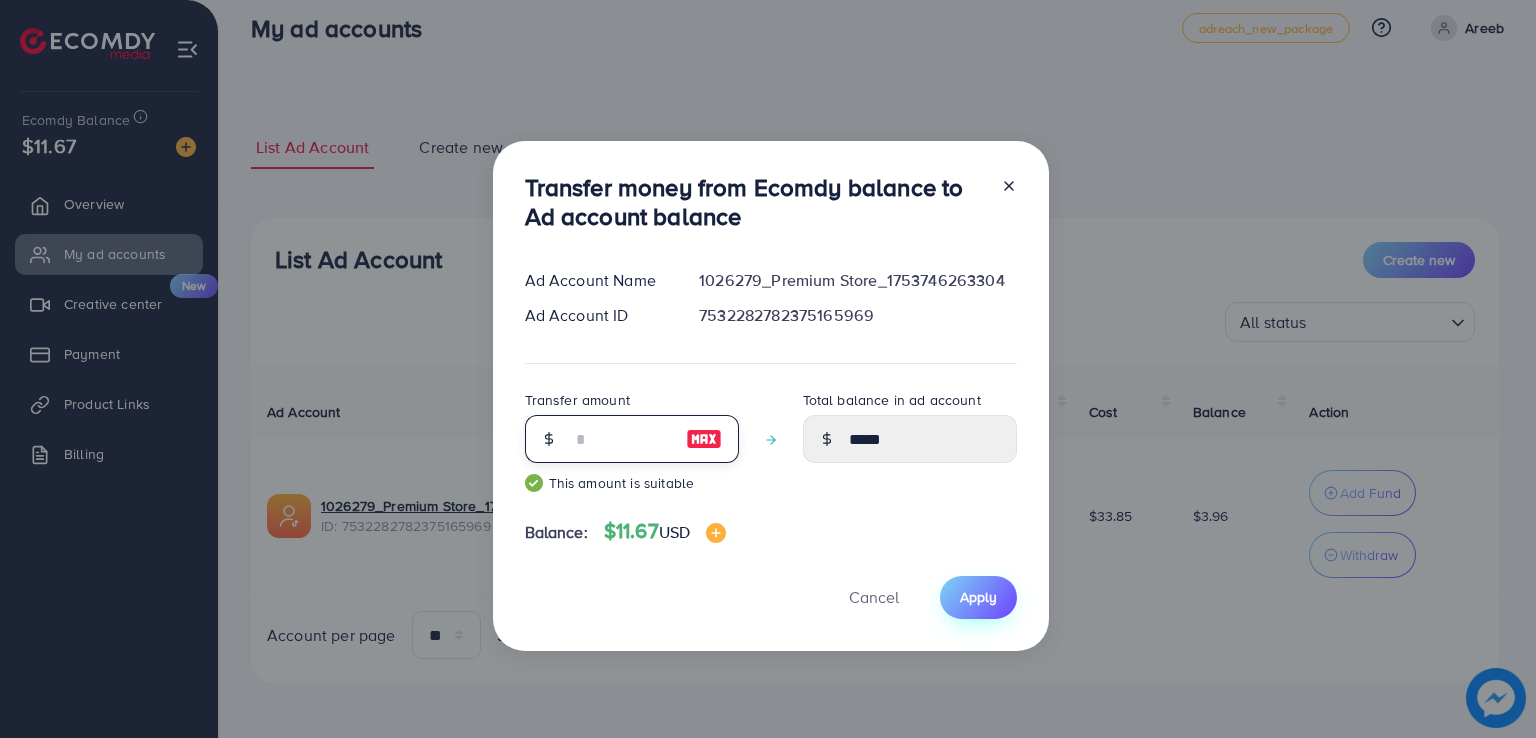 type on "**" 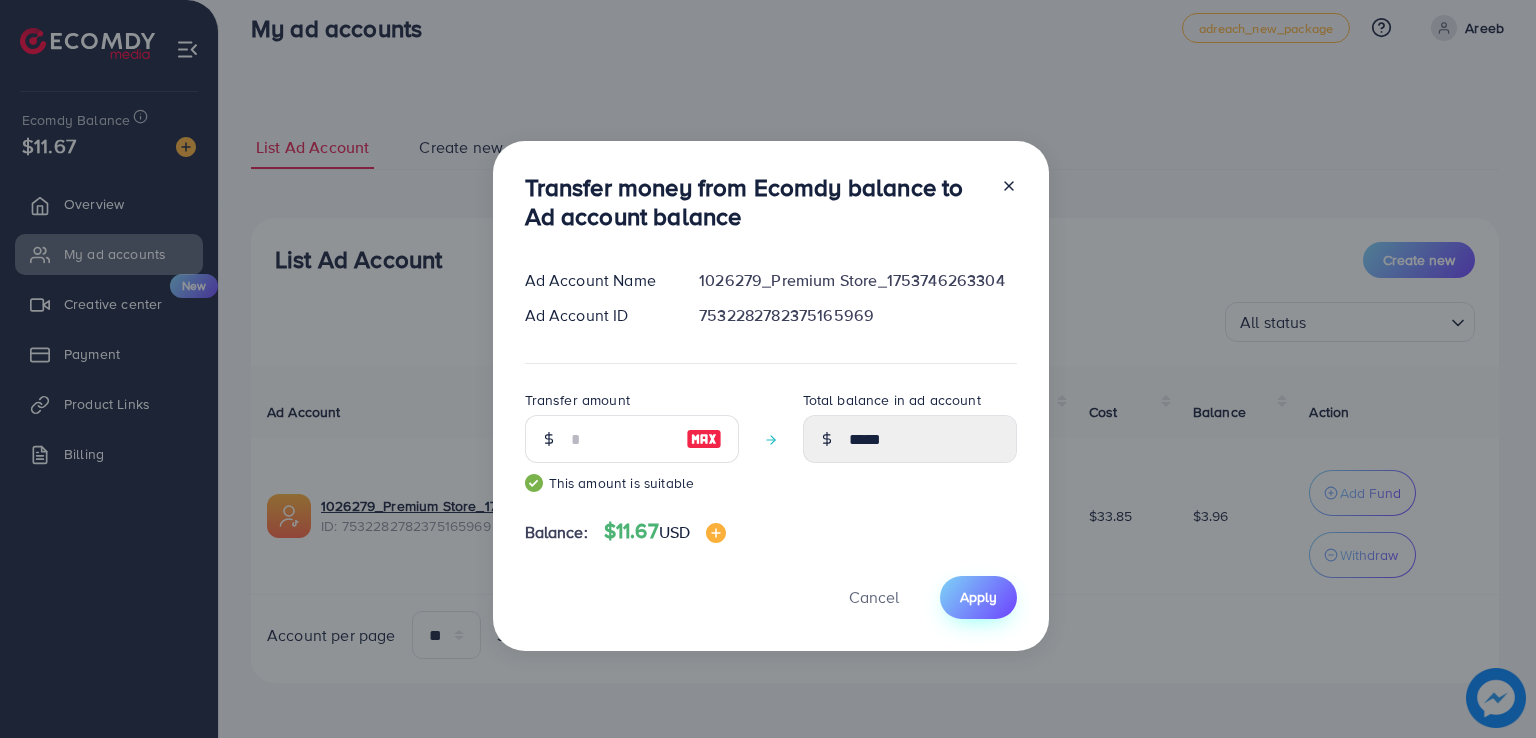 click on "Apply" at bounding box center [978, 597] 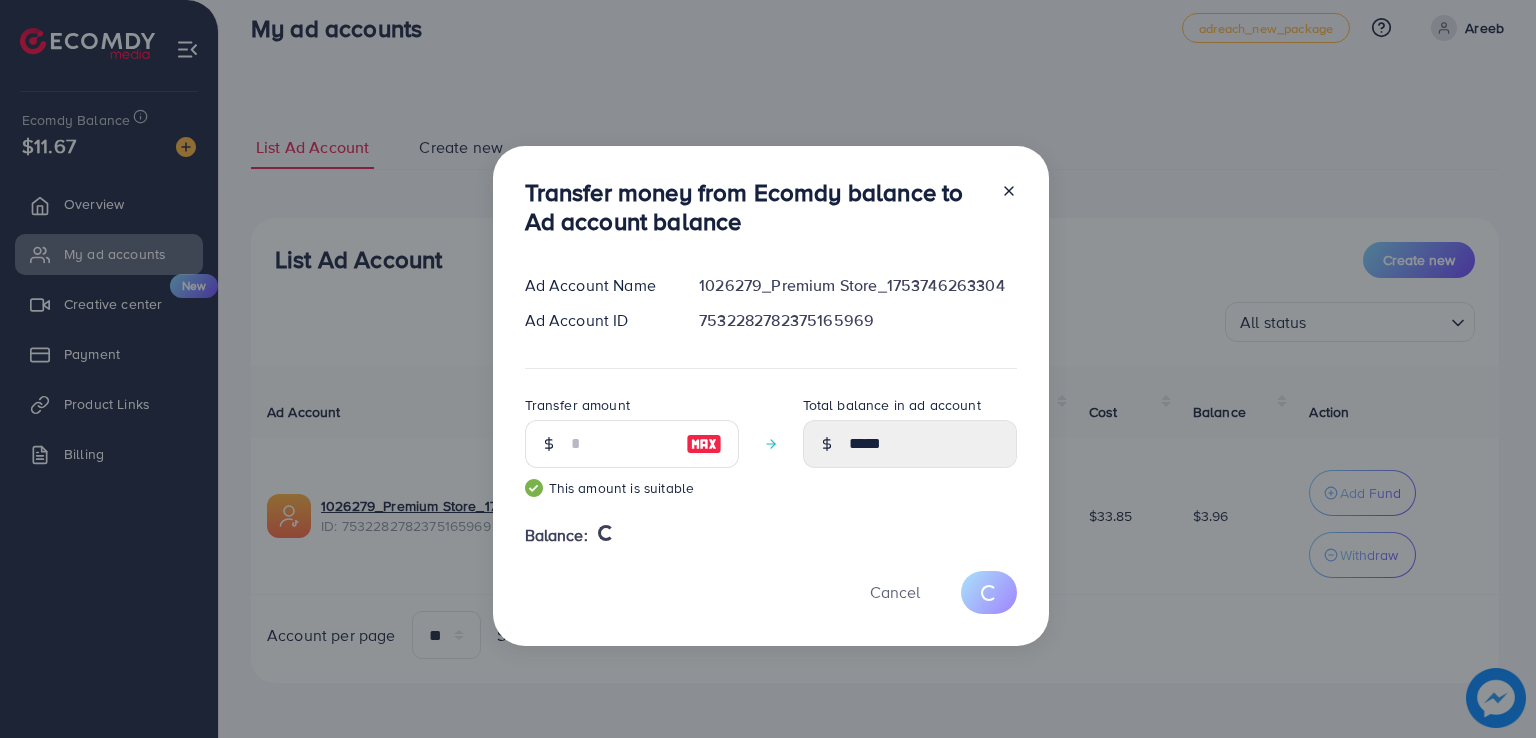 type 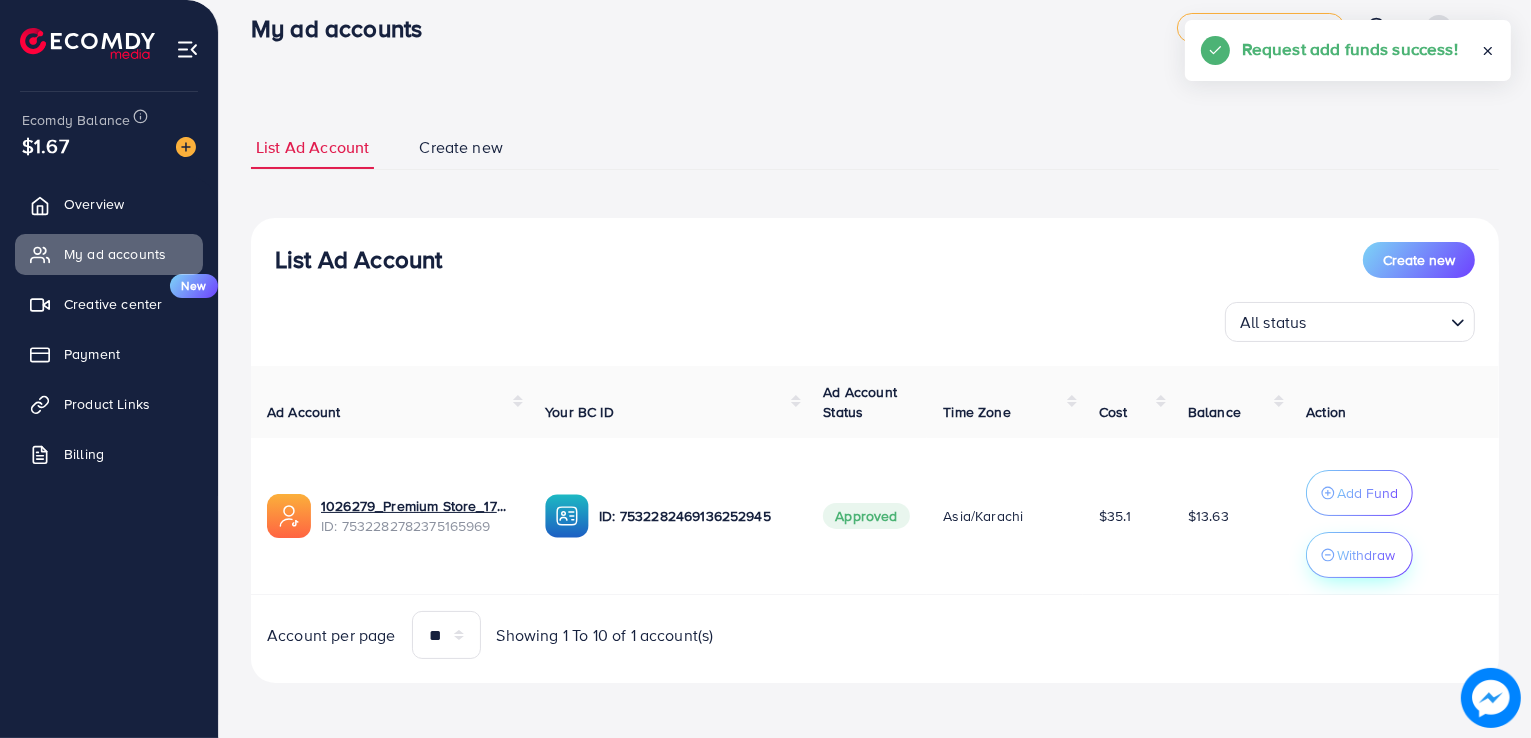 click on "Withdraw" at bounding box center (1366, 555) 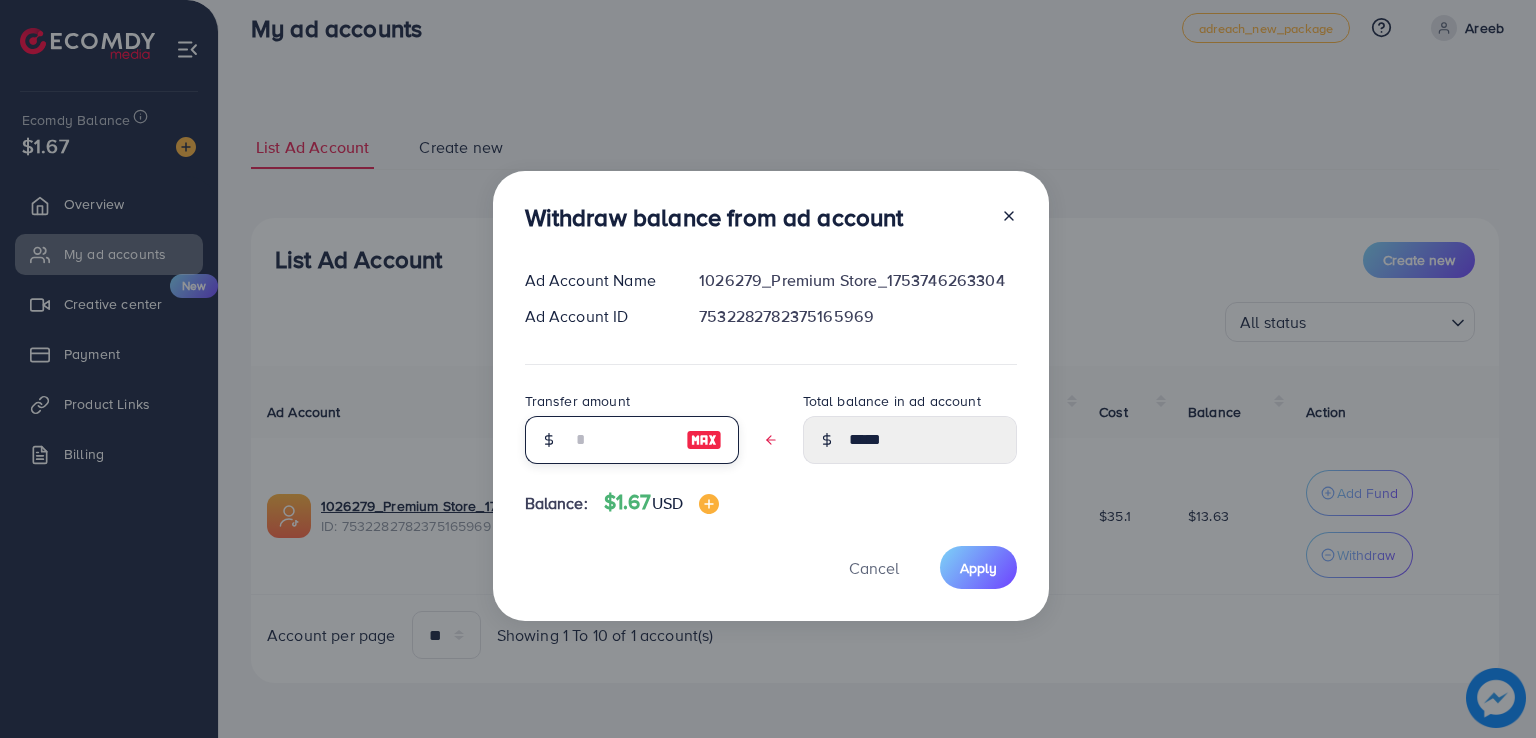 click at bounding box center [621, 440] 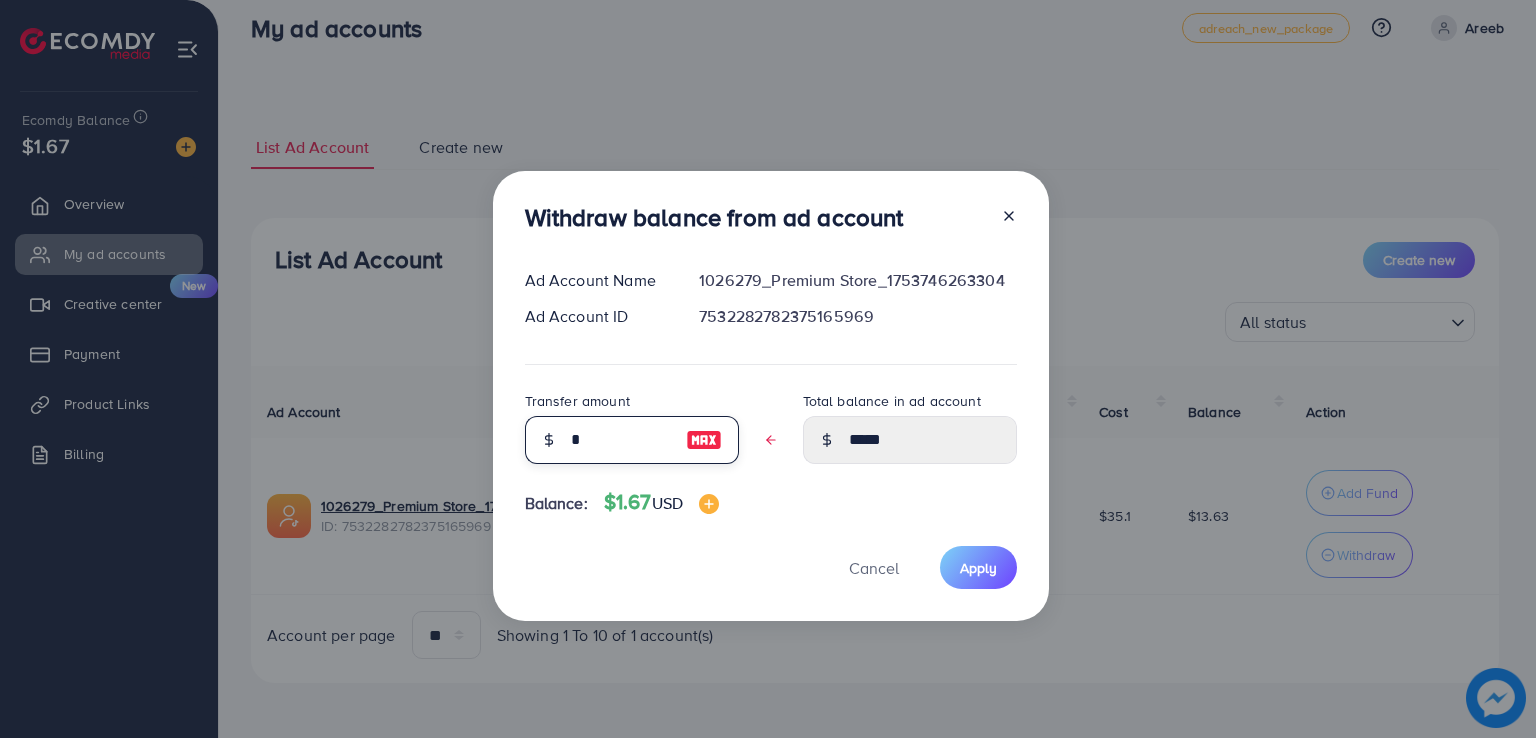type on "****" 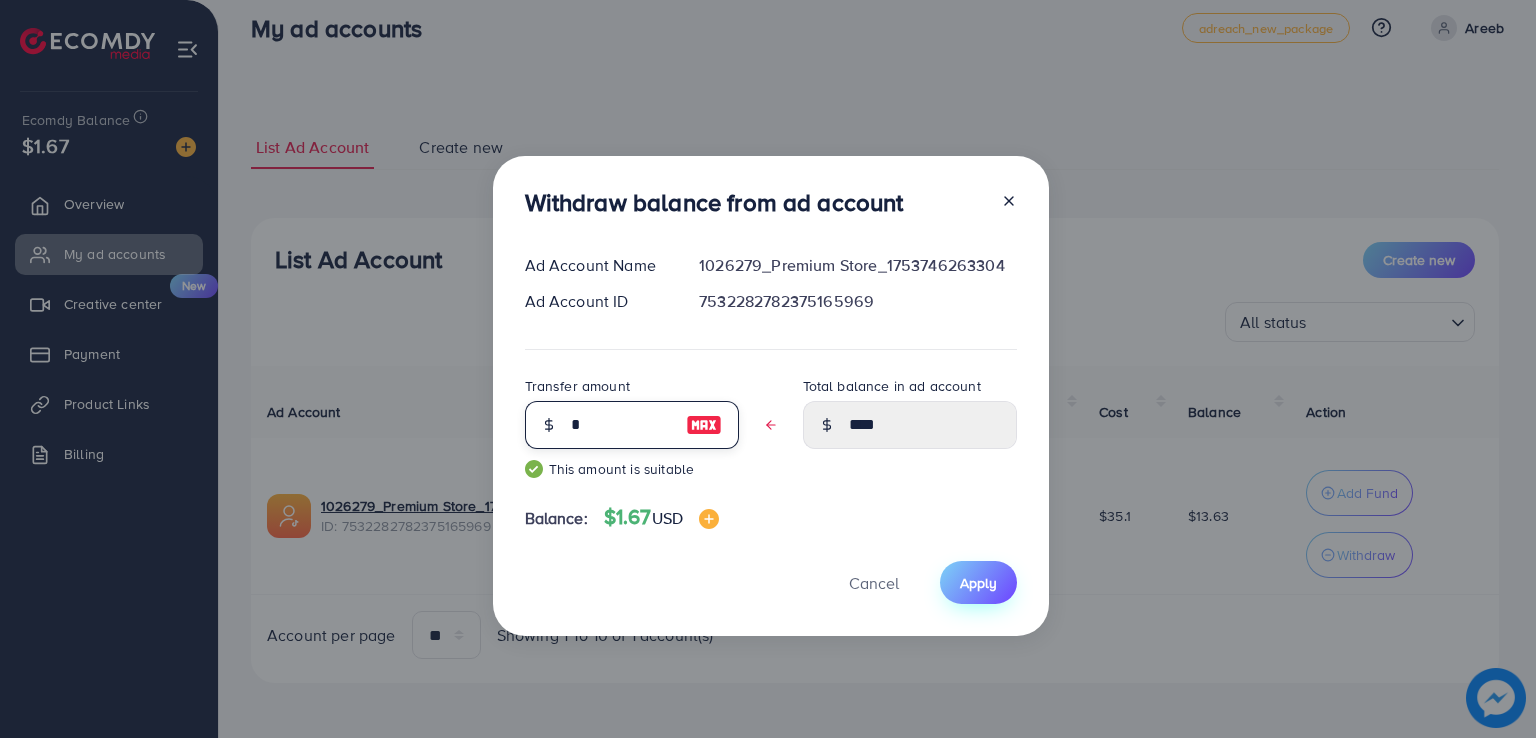 type on "*" 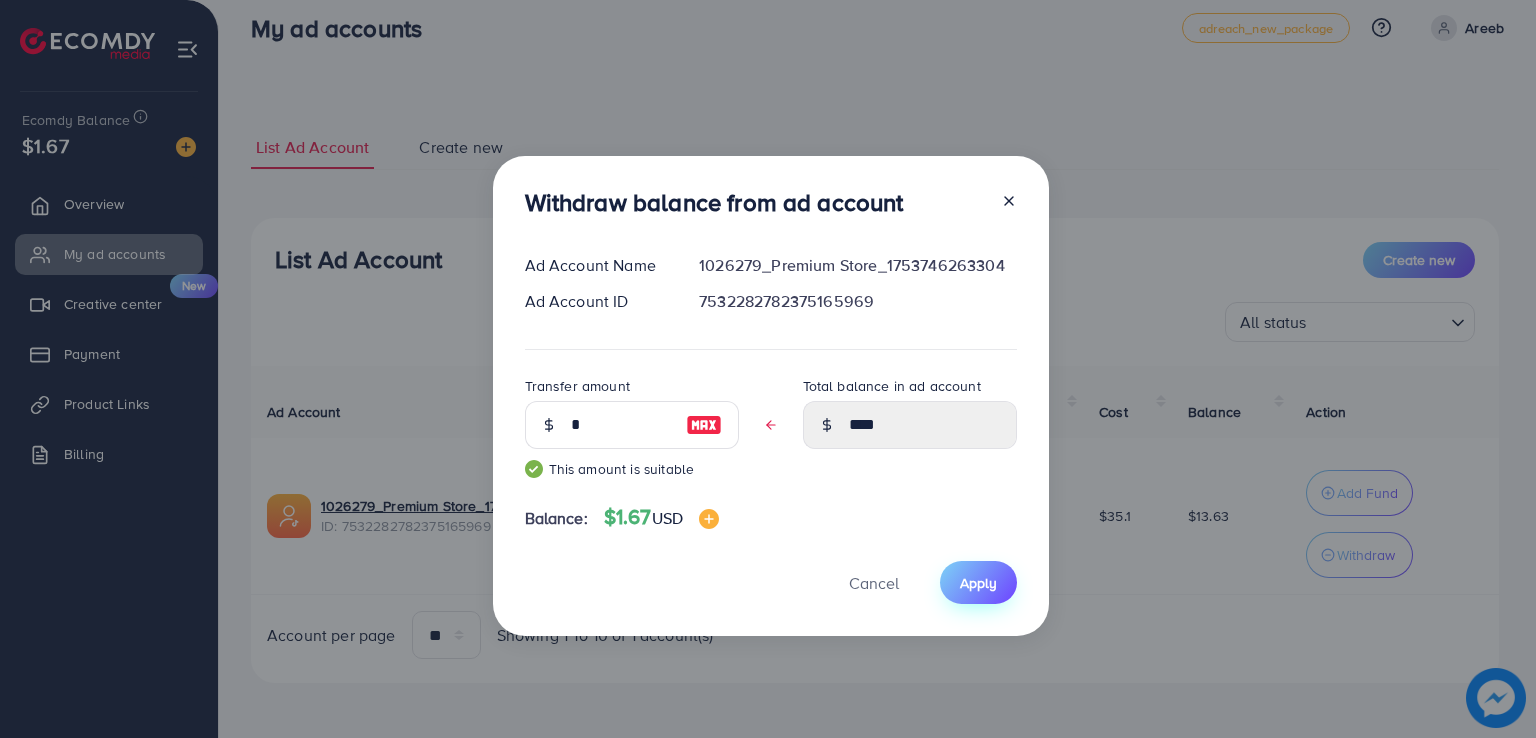 click on "Apply" at bounding box center (978, 583) 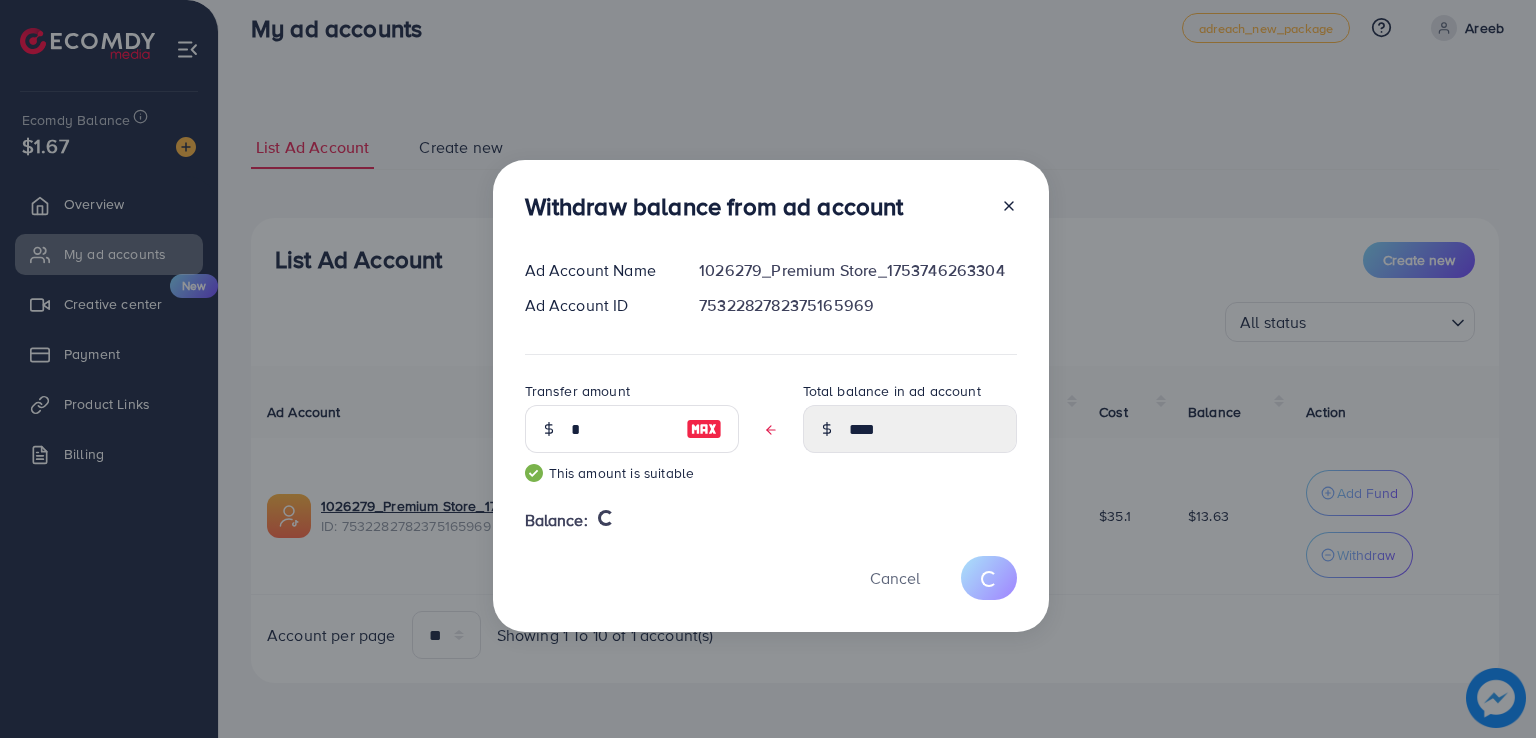 type 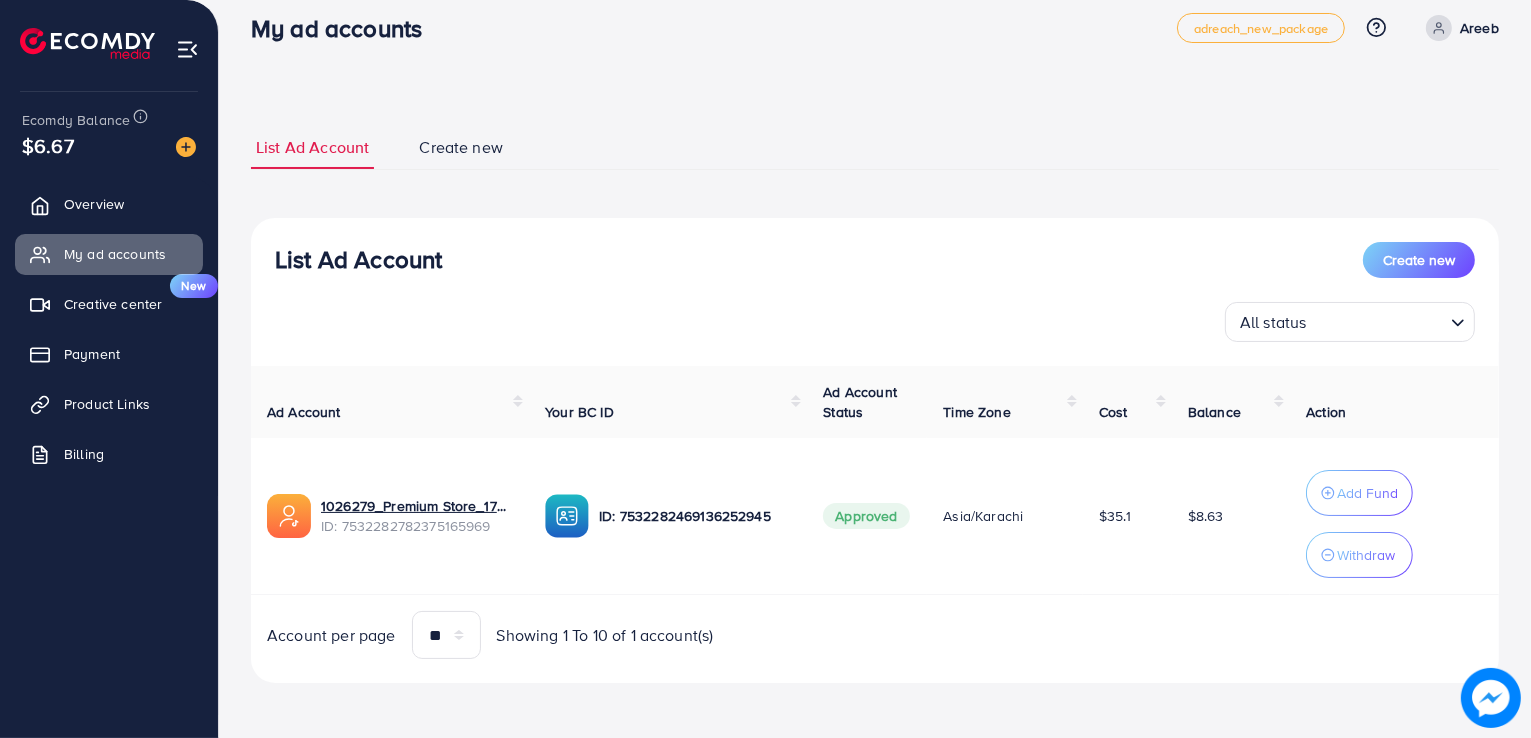 click on "List Ad Account" at bounding box center (358, 259) 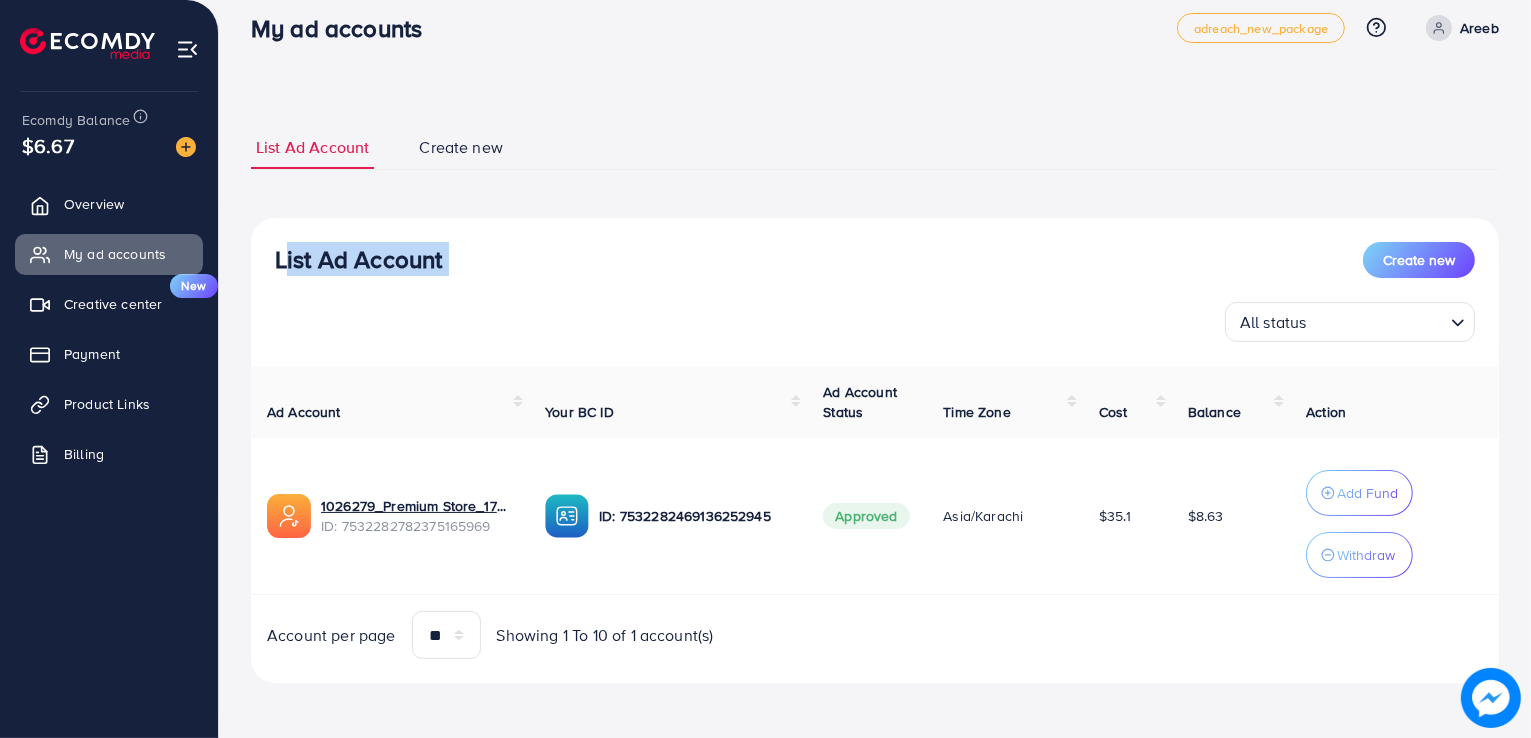 click on "List Ad Account" at bounding box center (358, 259) 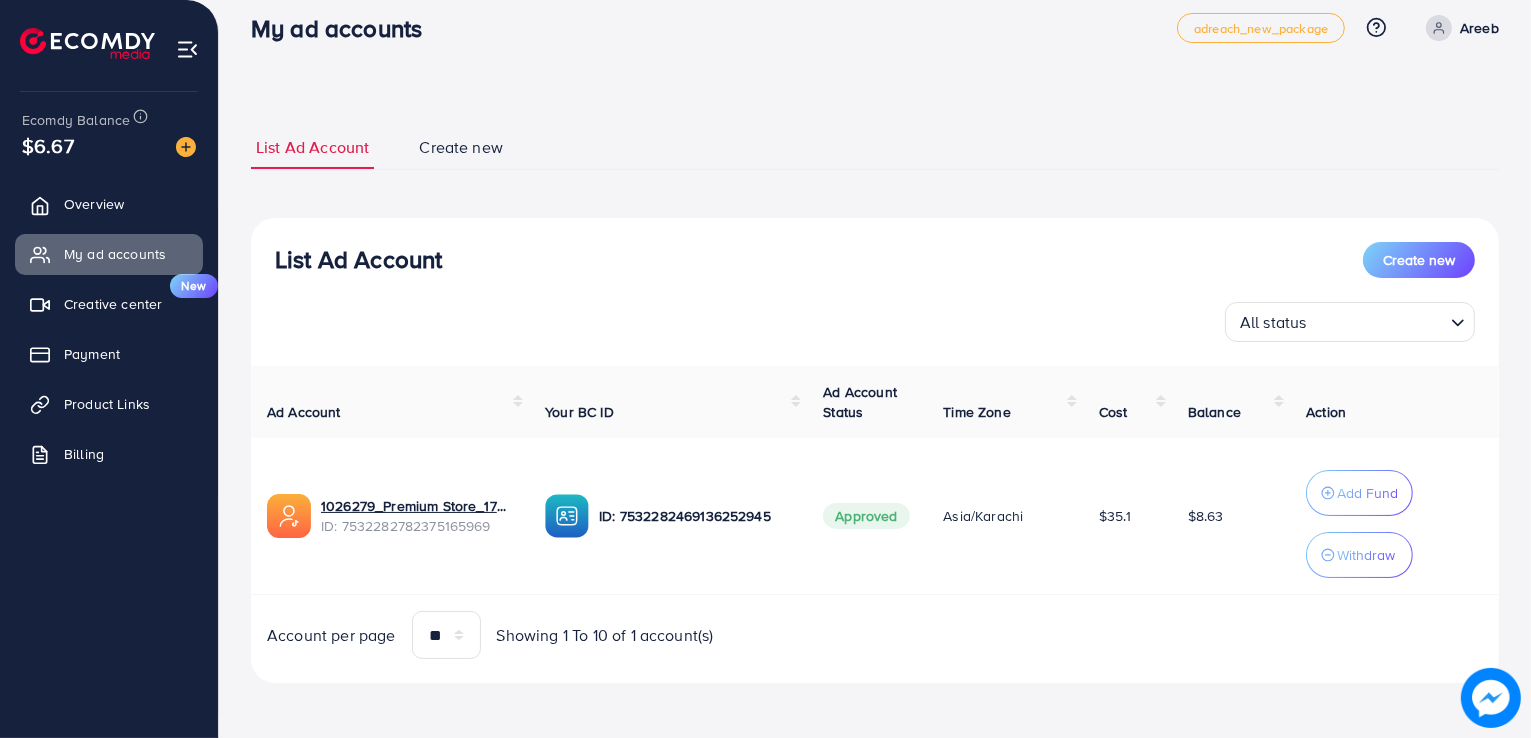 click on "Create new" at bounding box center (461, 147) 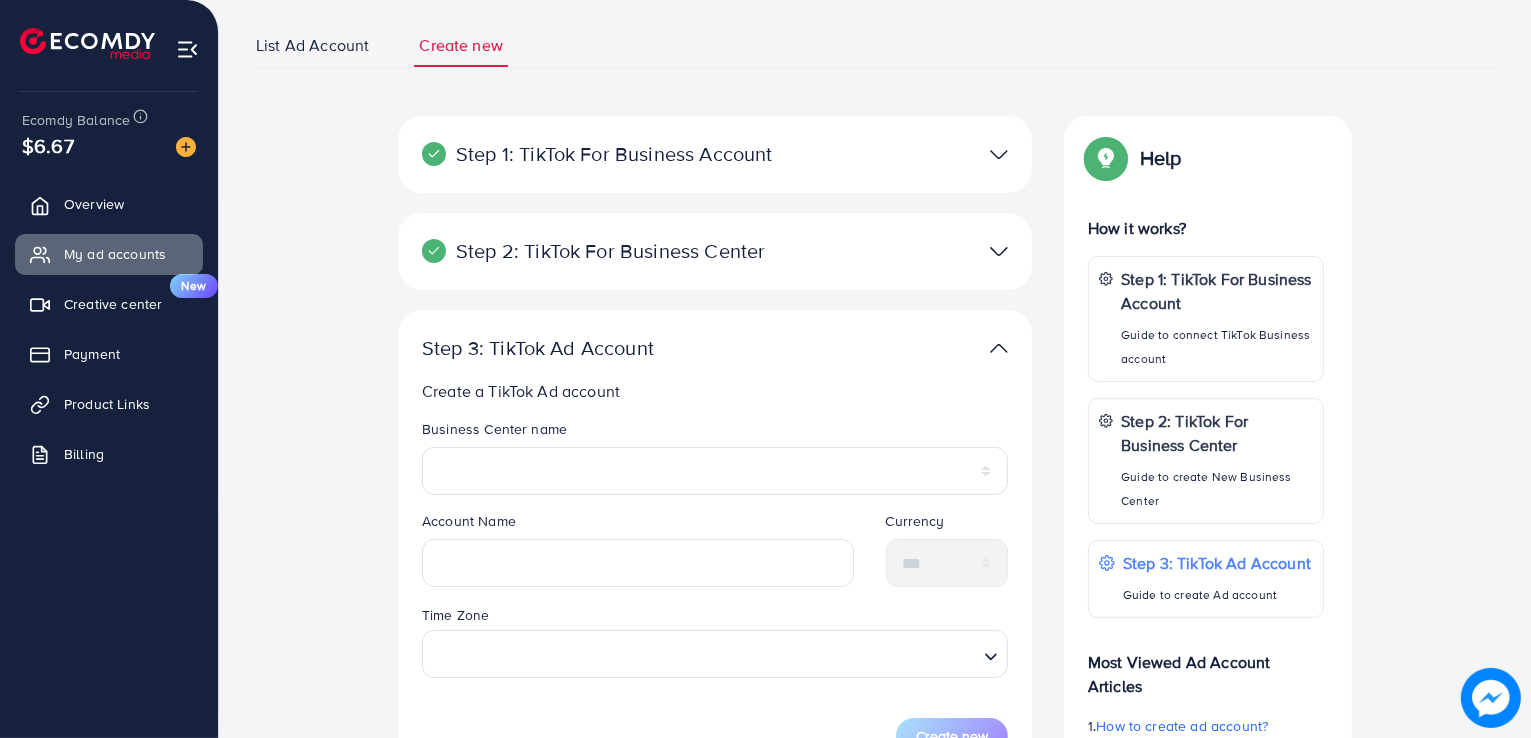 scroll, scrollTop: 0, scrollLeft: 0, axis: both 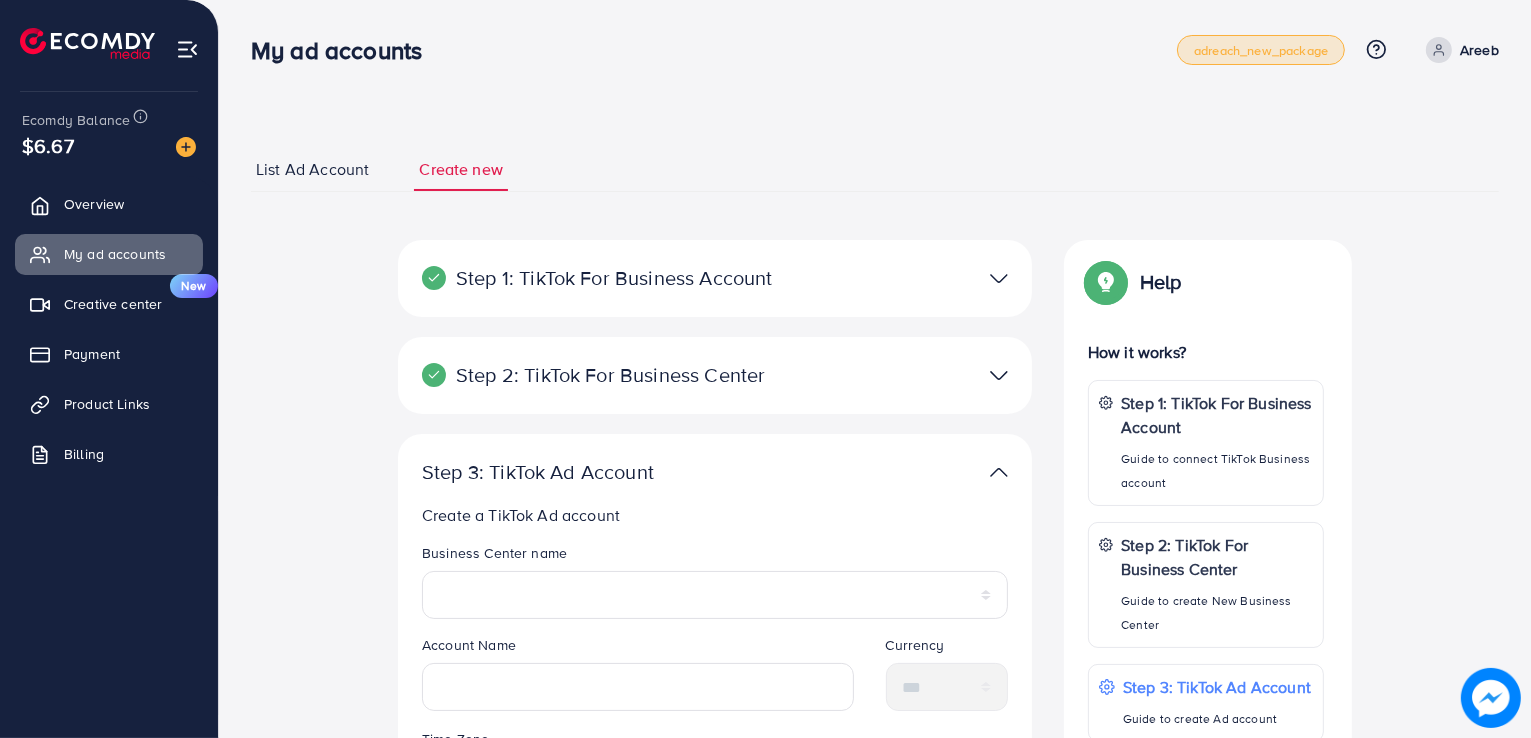 click on "adreach_new_package" at bounding box center [1261, 50] 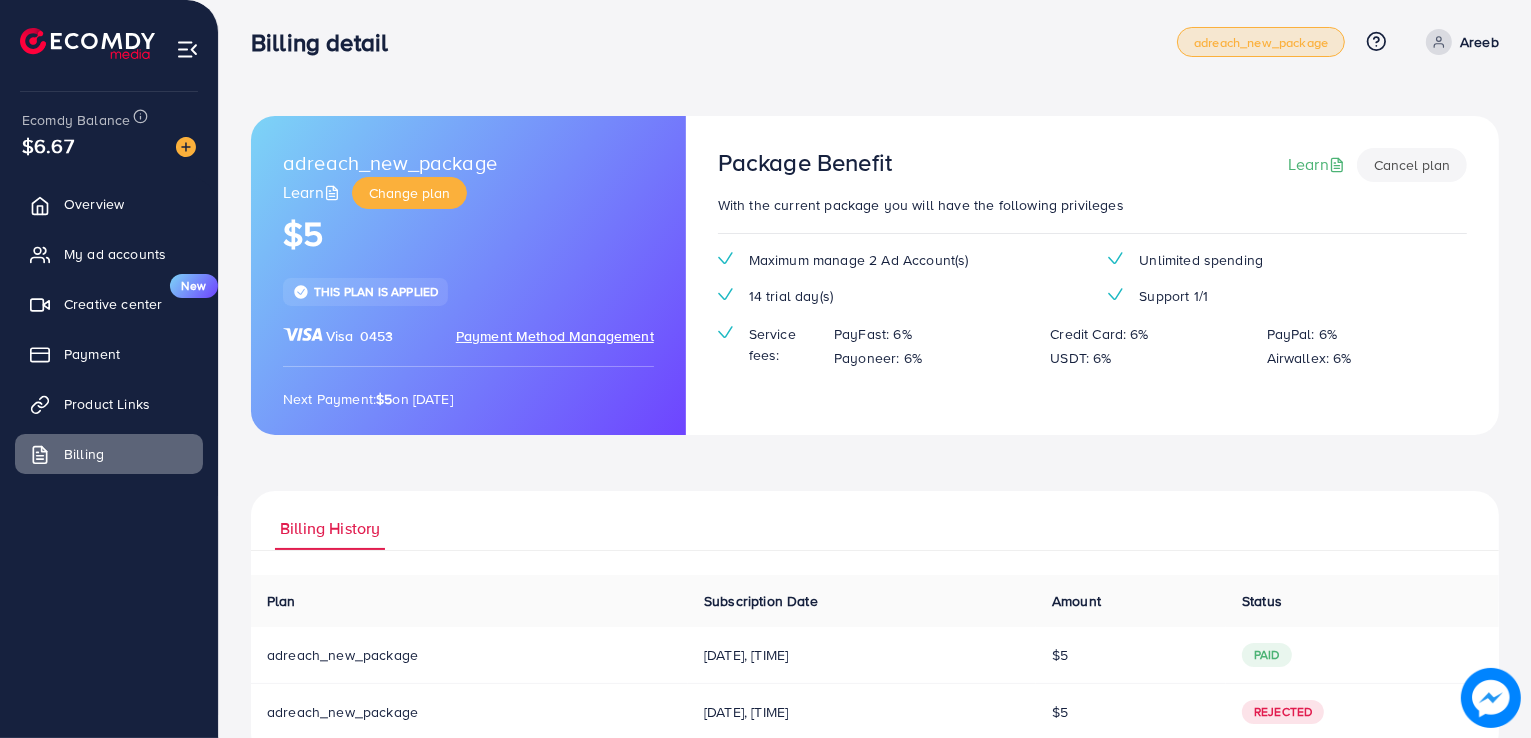scroll, scrollTop: 0, scrollLeft: 0, axis: both 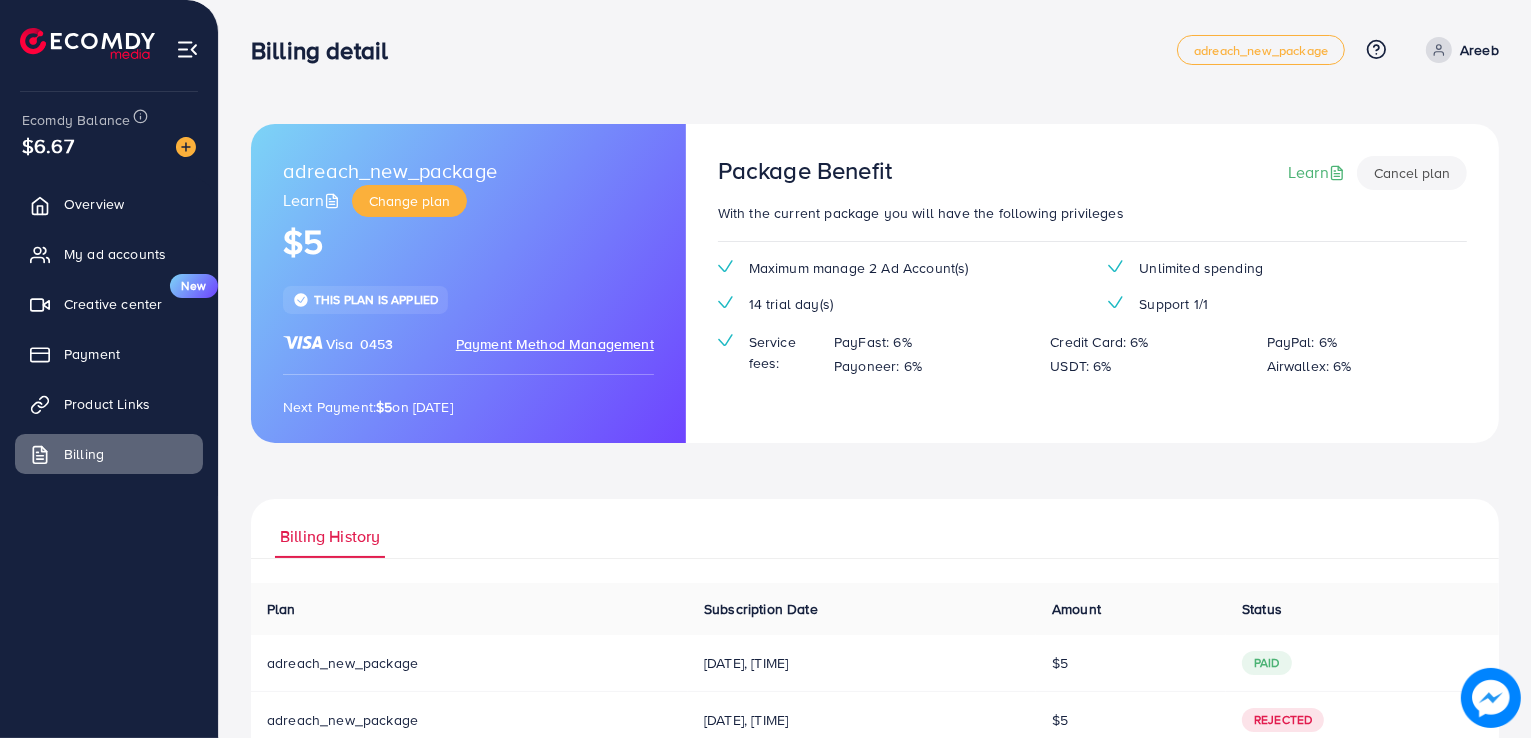 drag, startPoint x: 752, startPoint y: 264, endPoint x: 1400, endPoint y: 383, distance: 658.8361 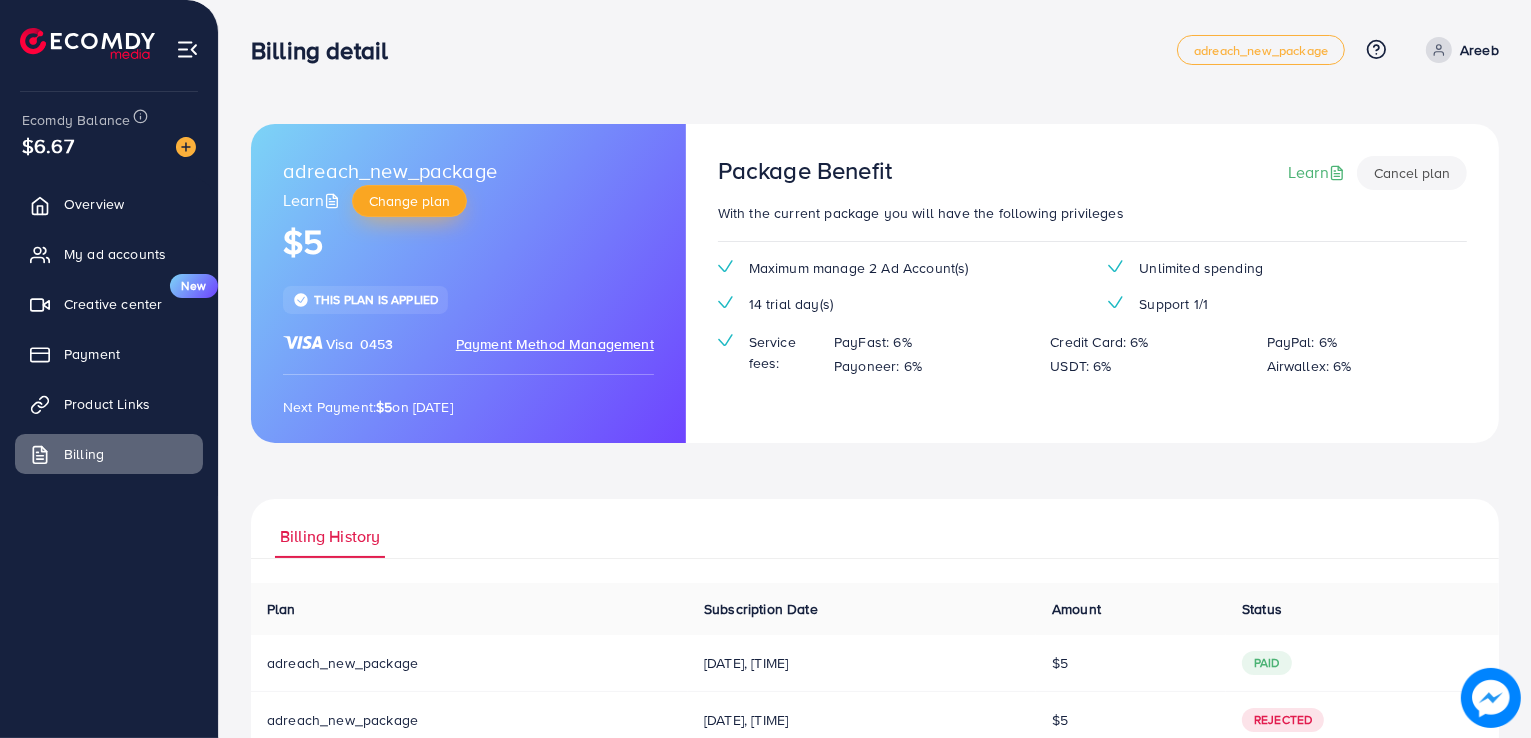 click on "Change plan" at bounding box center [409, 201] 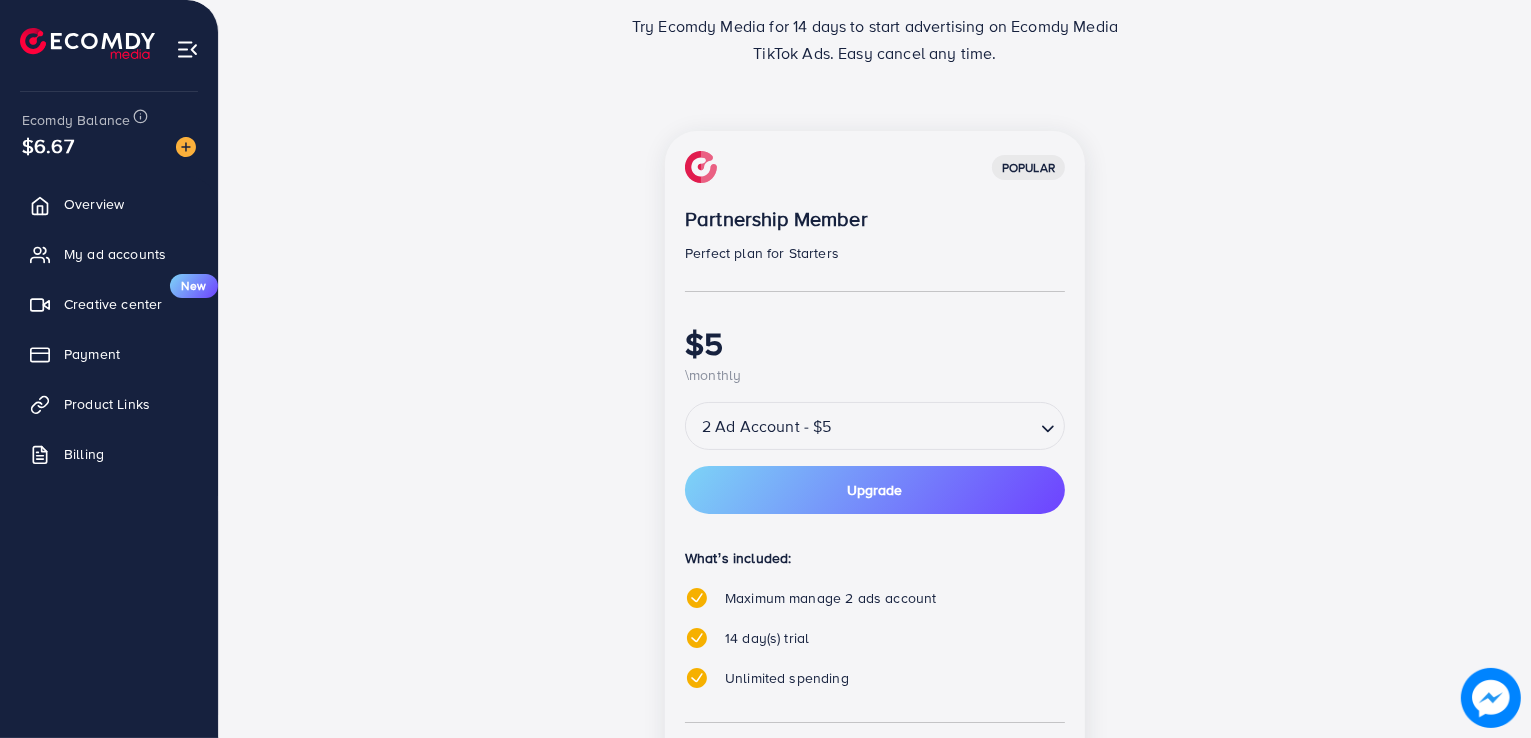 scroll, scrollTop: 0, scrollLeft: 0, axis: both 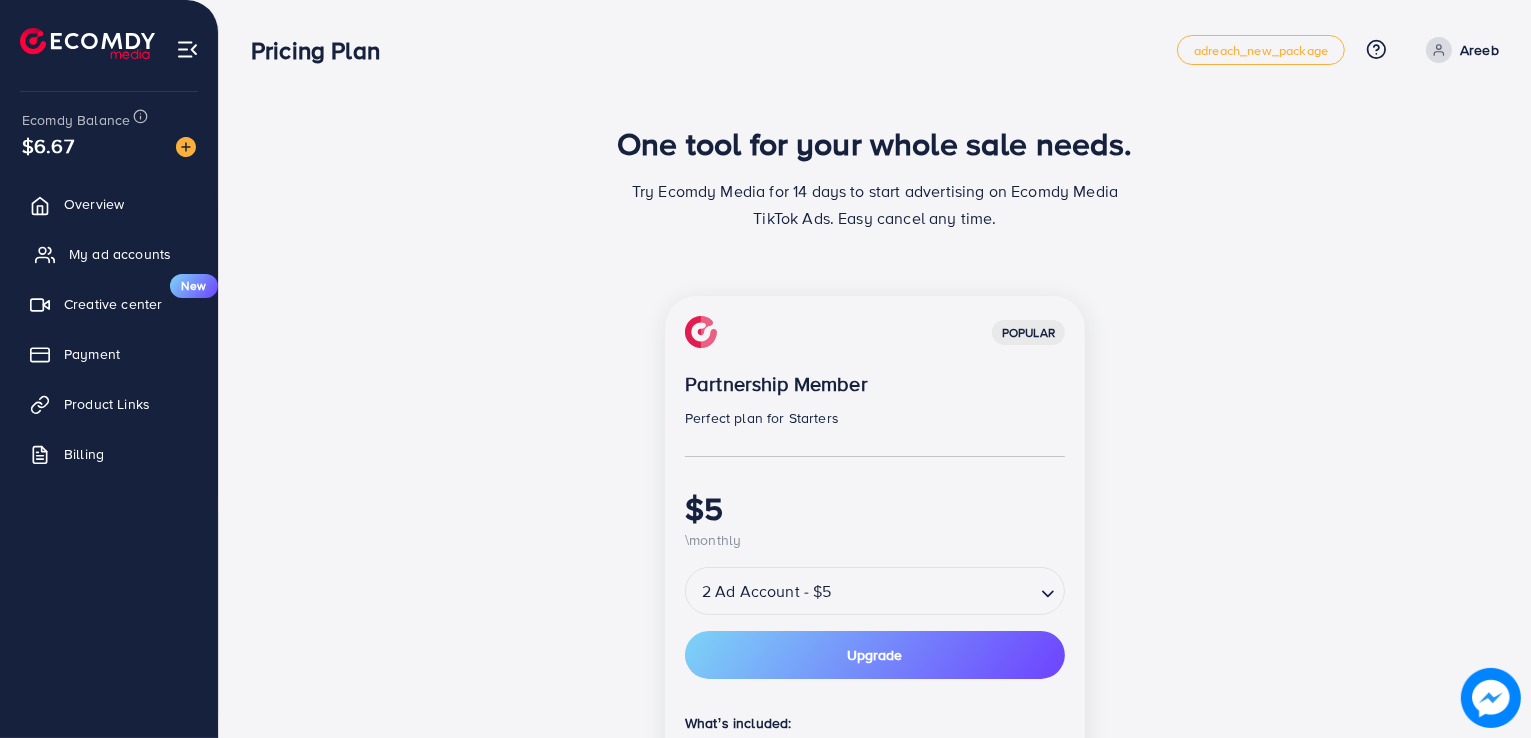 click on "My ad accounts" at bounding box center [109, 254] 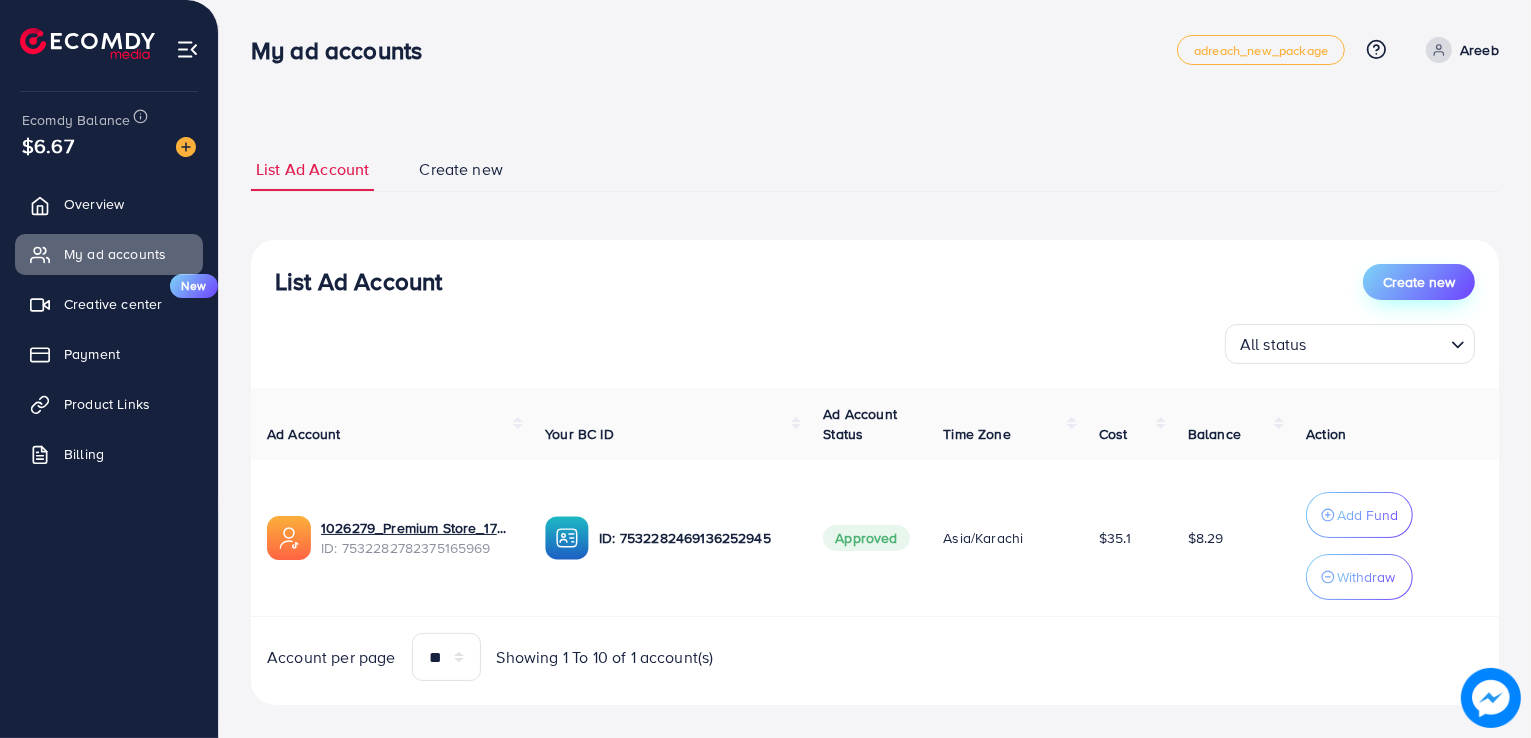 click on "Create new" at bounding box center (1419, 282) 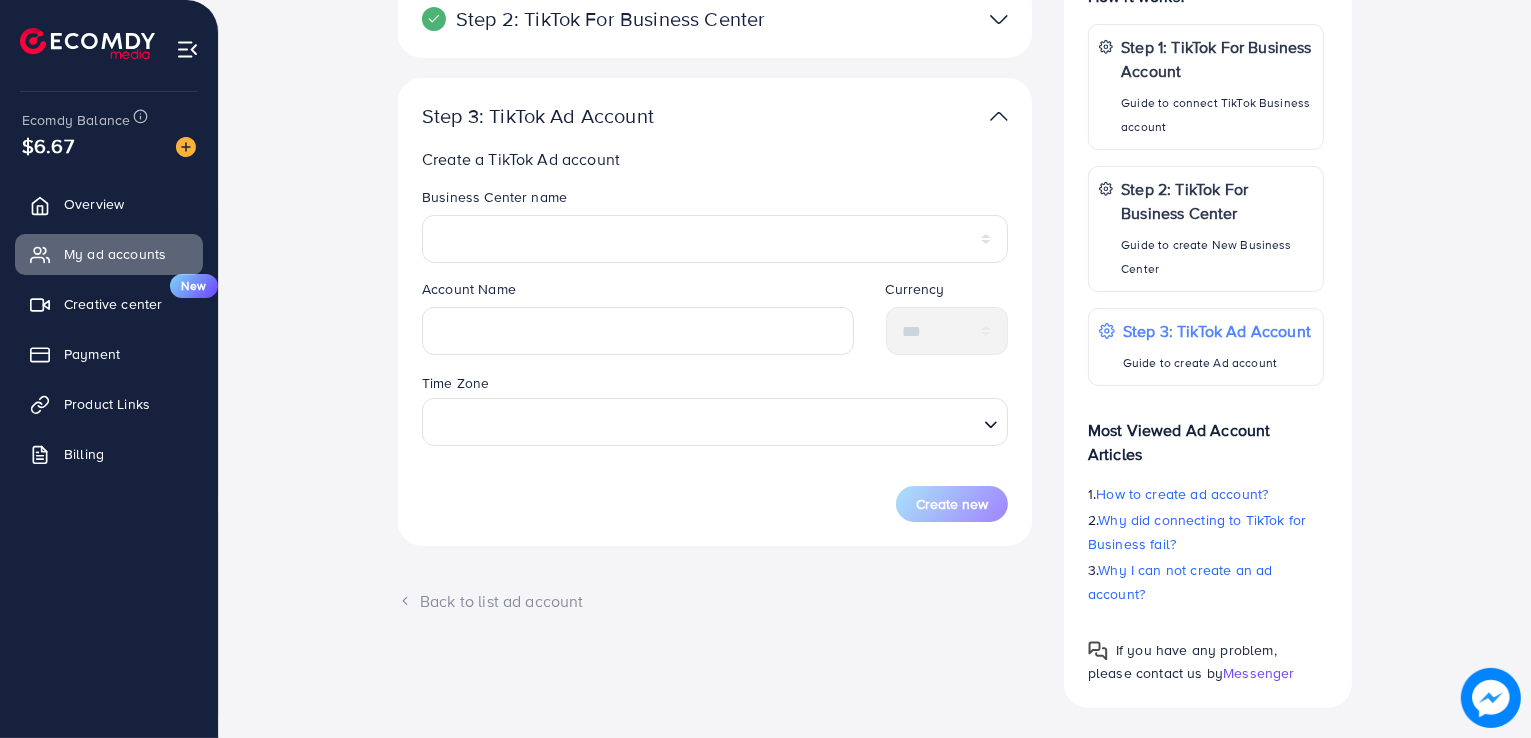 scroll, scrollTop: 365, scrollLeft: 0, axis: vertical 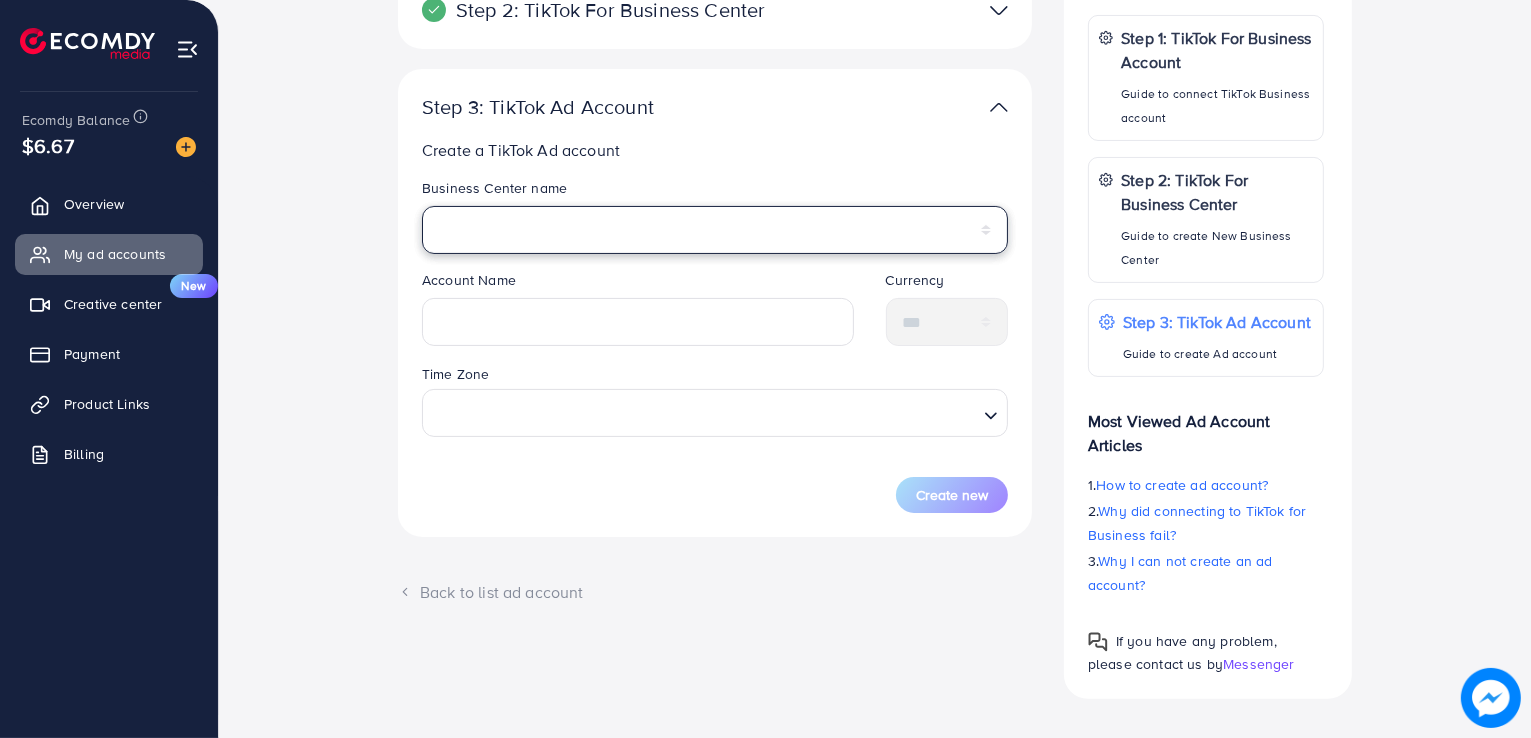 click on "**********" at bounding box center [715, 230] 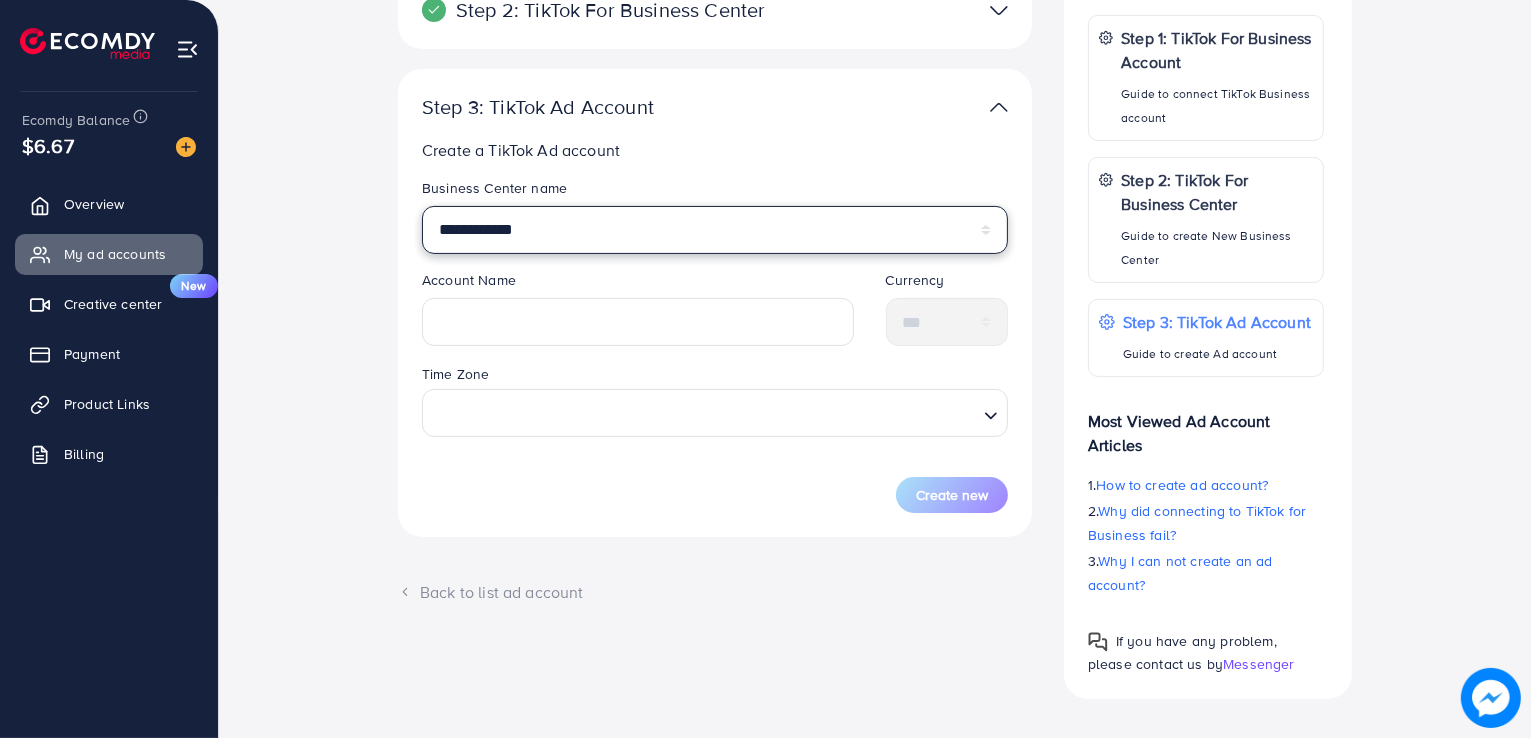 click on "**********" at bounding box center [715, 230] 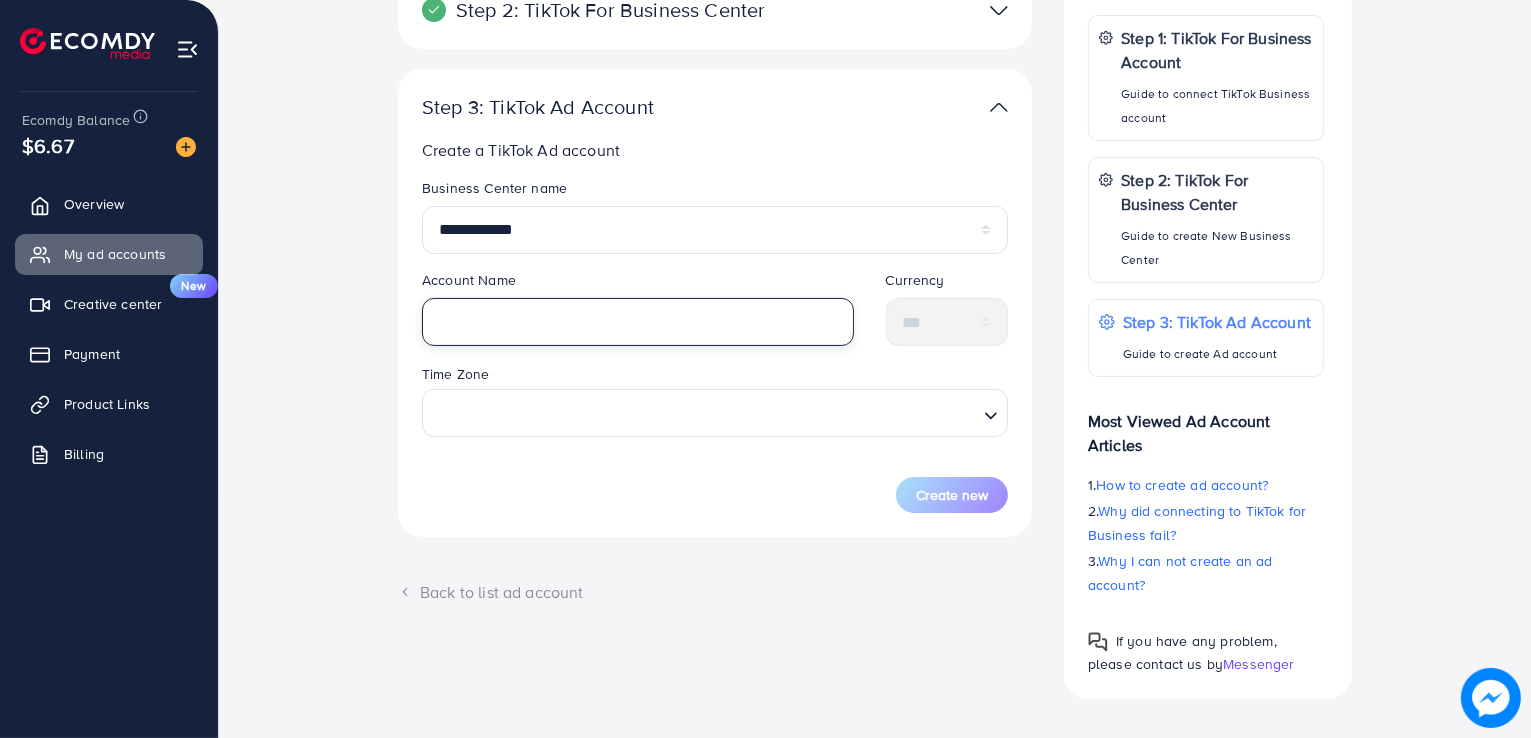 click at bounding box center [638, 322] 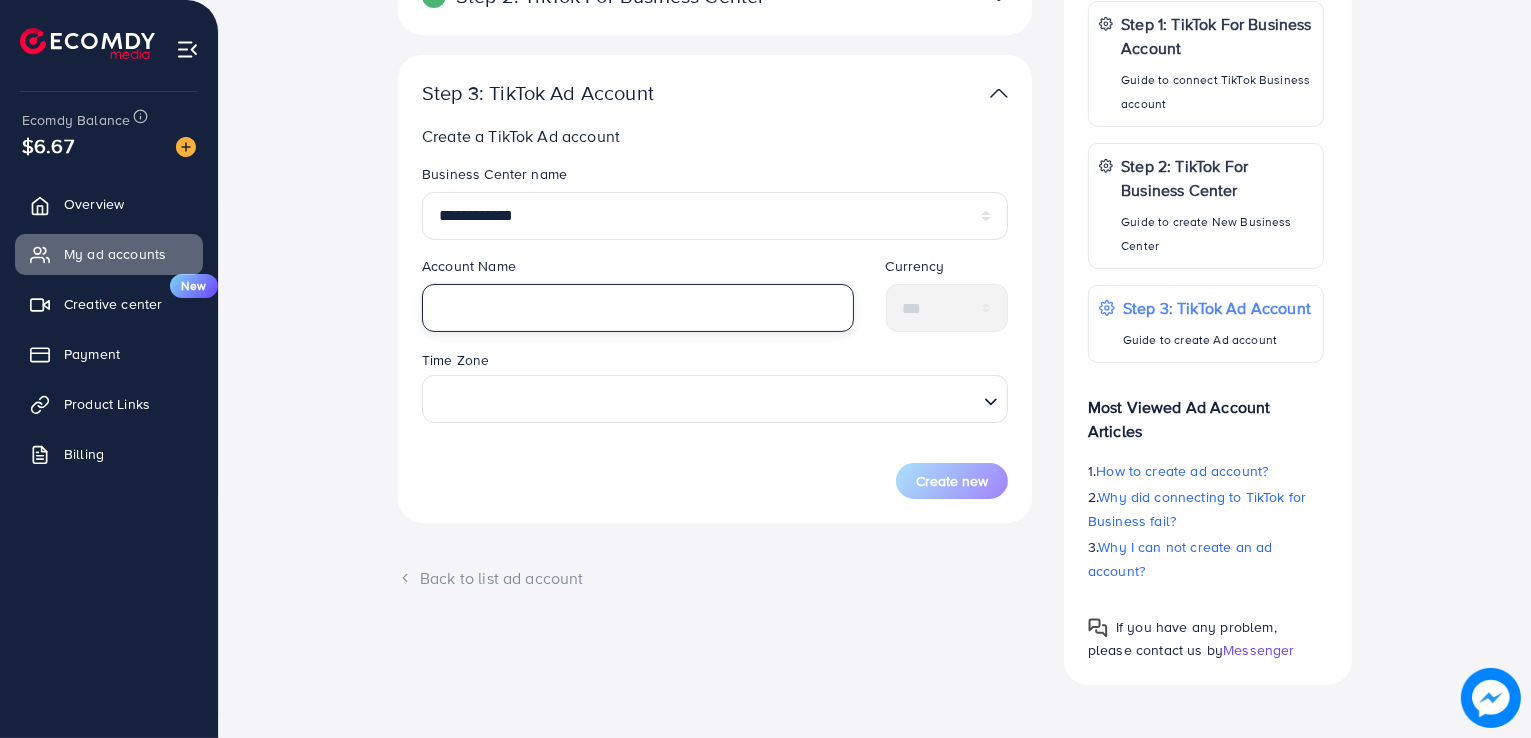 scroll, scrollTop: 381, scrollLeft: 0, axis: vertical 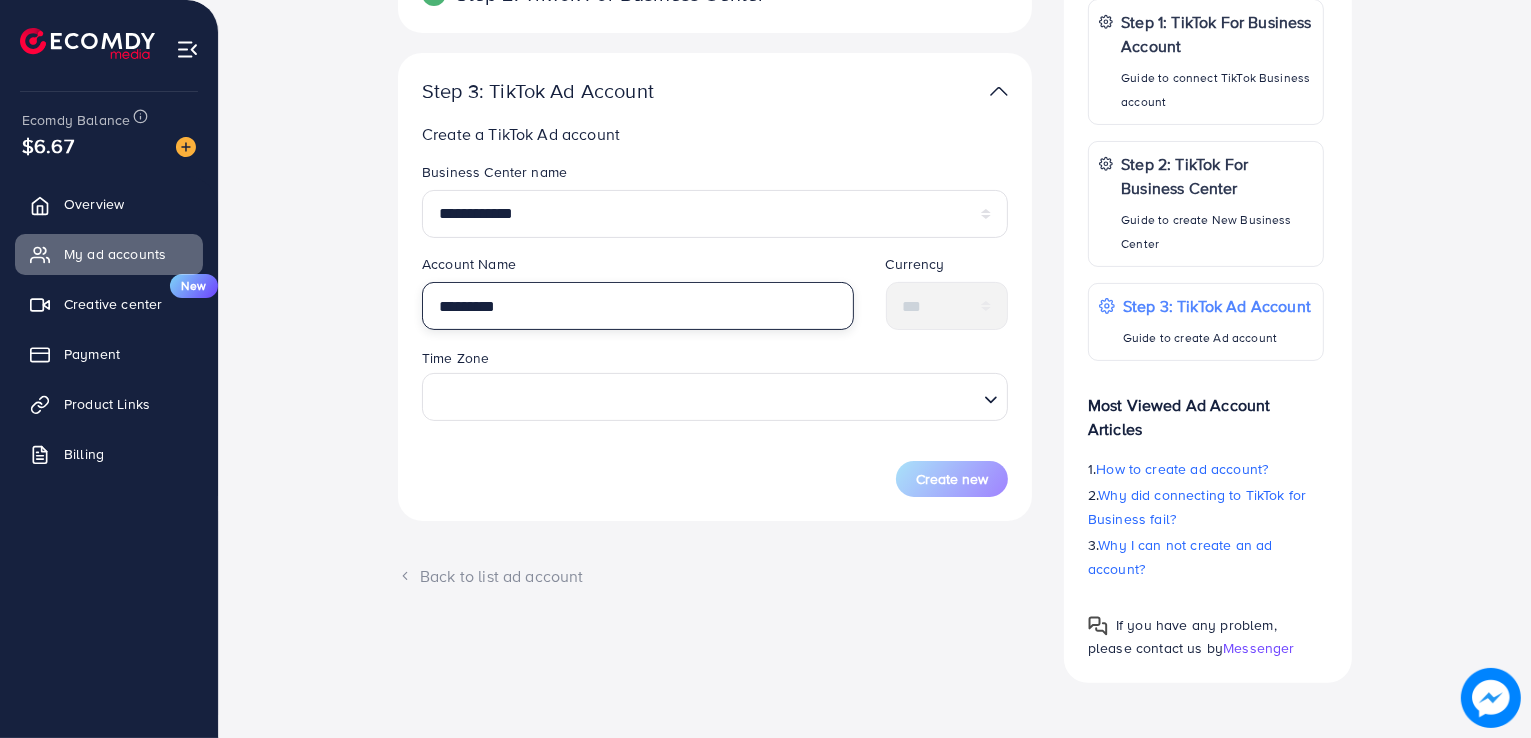 type on "*********" 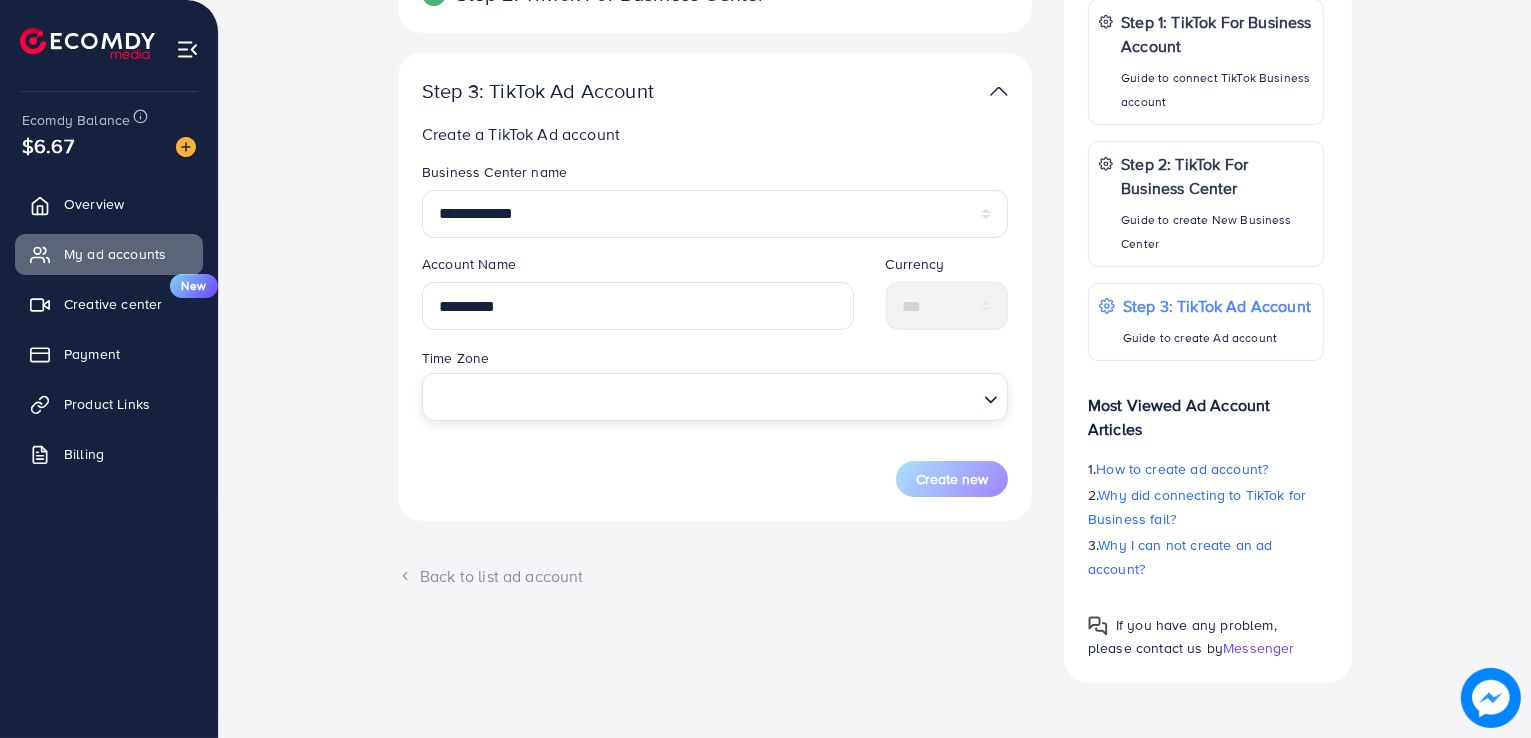 click at bounding box center (703, 396) 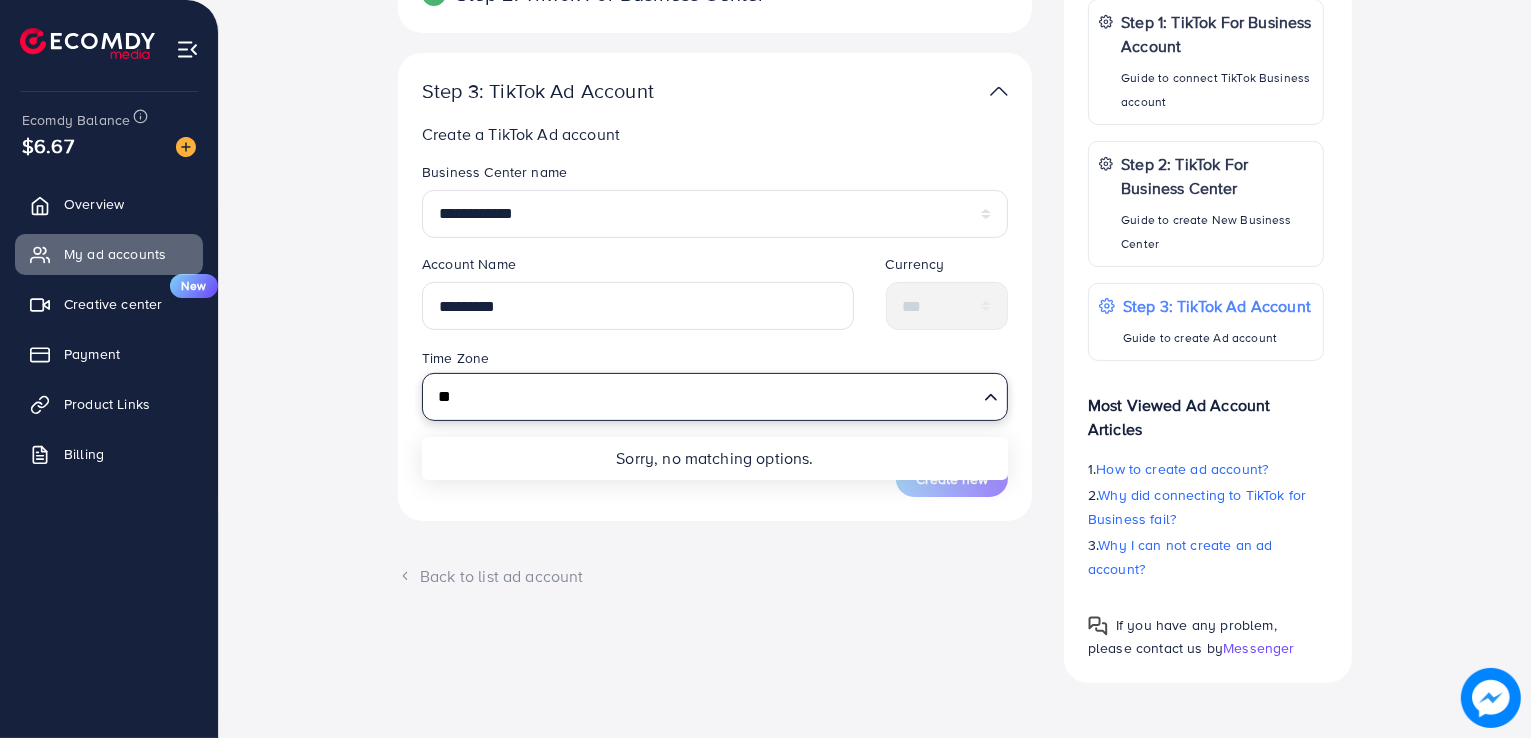 type on "*" 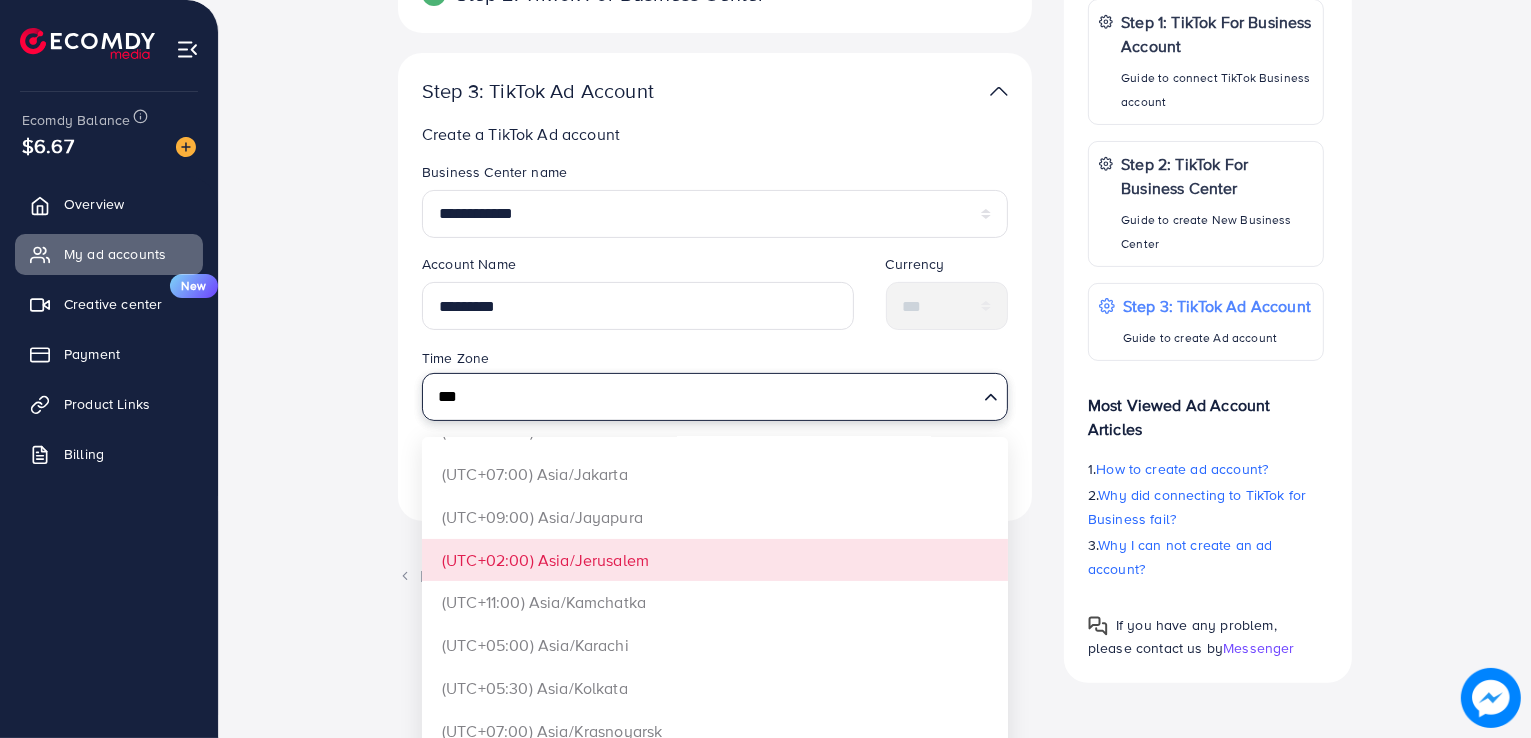 scroll, scrollTop: 499, scrollLeft: 0, axis: vertical 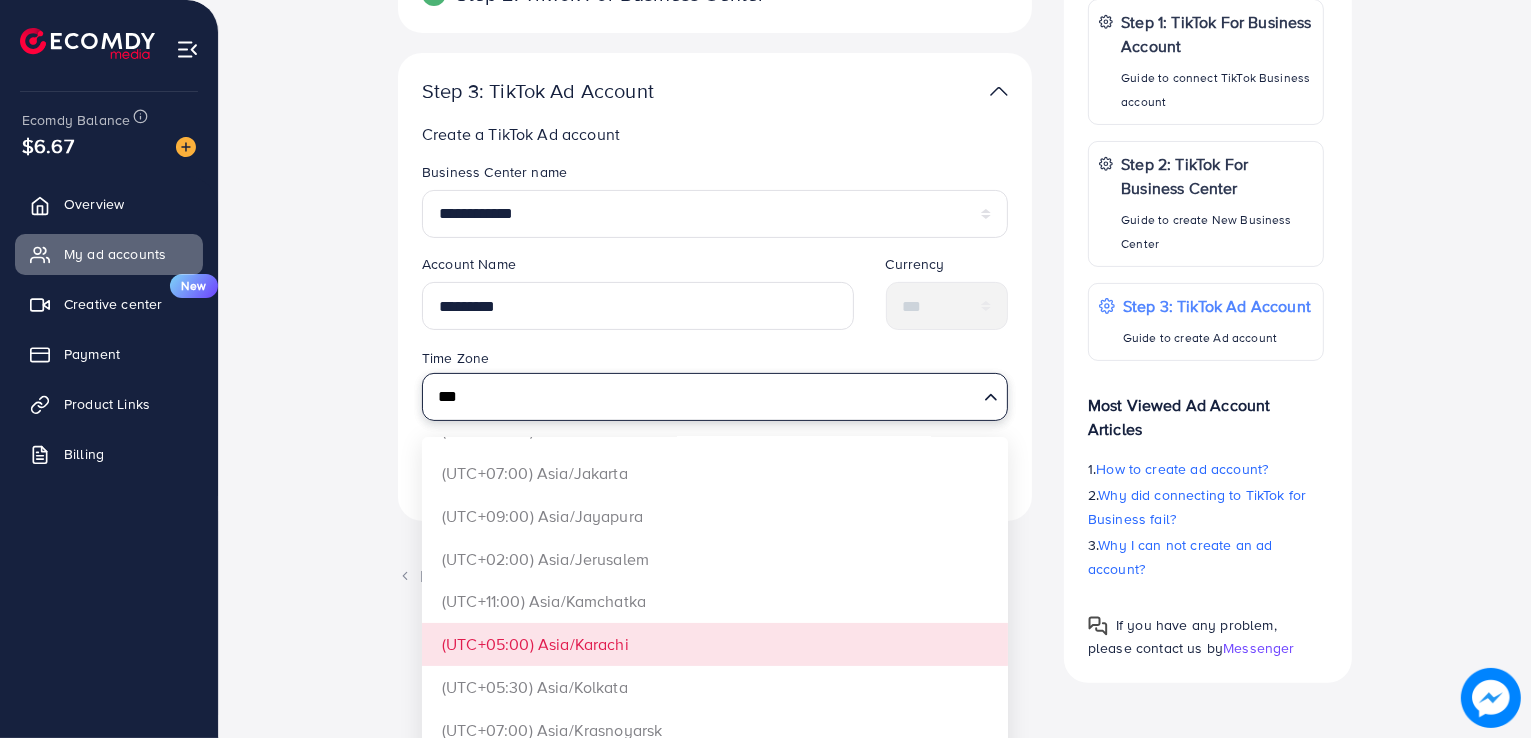 type on "***" 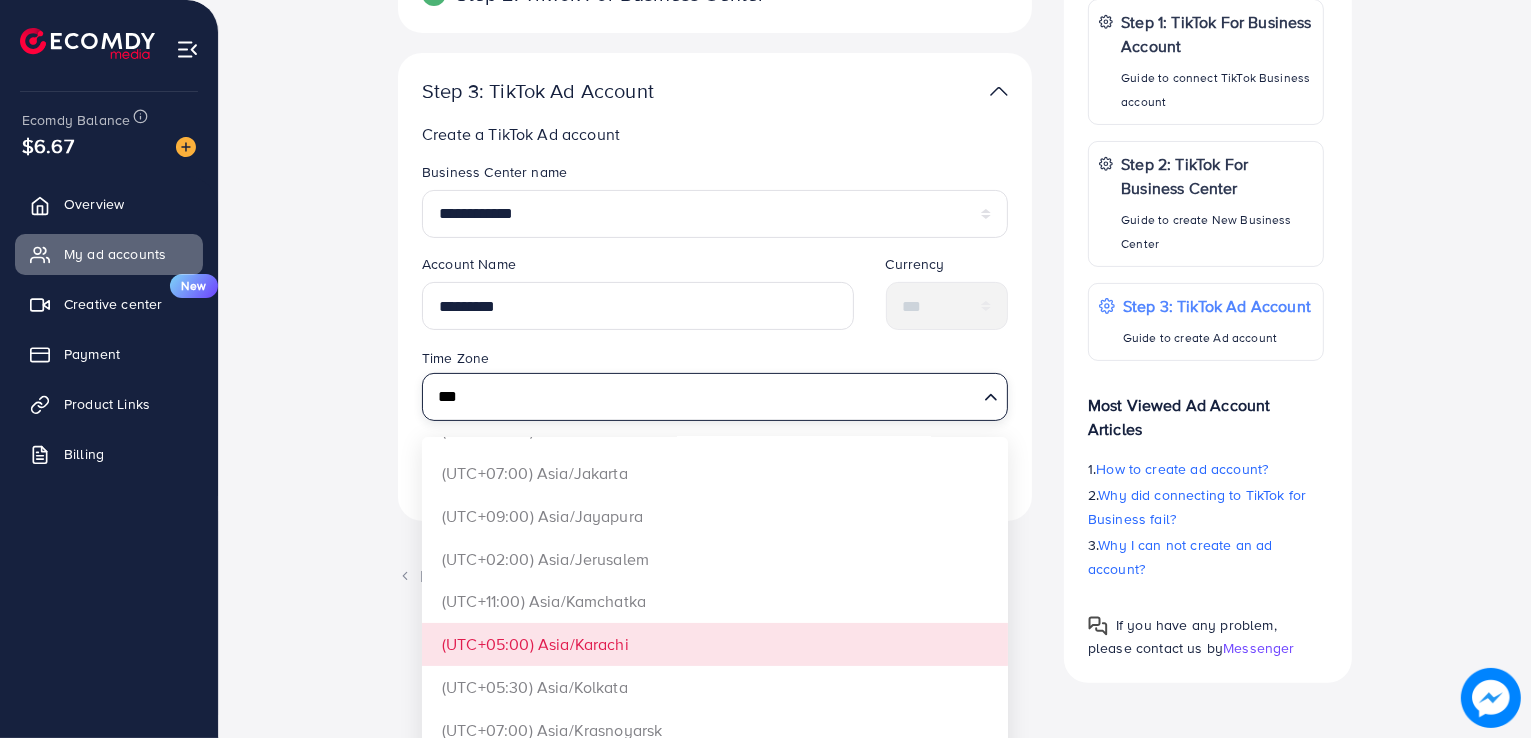 type 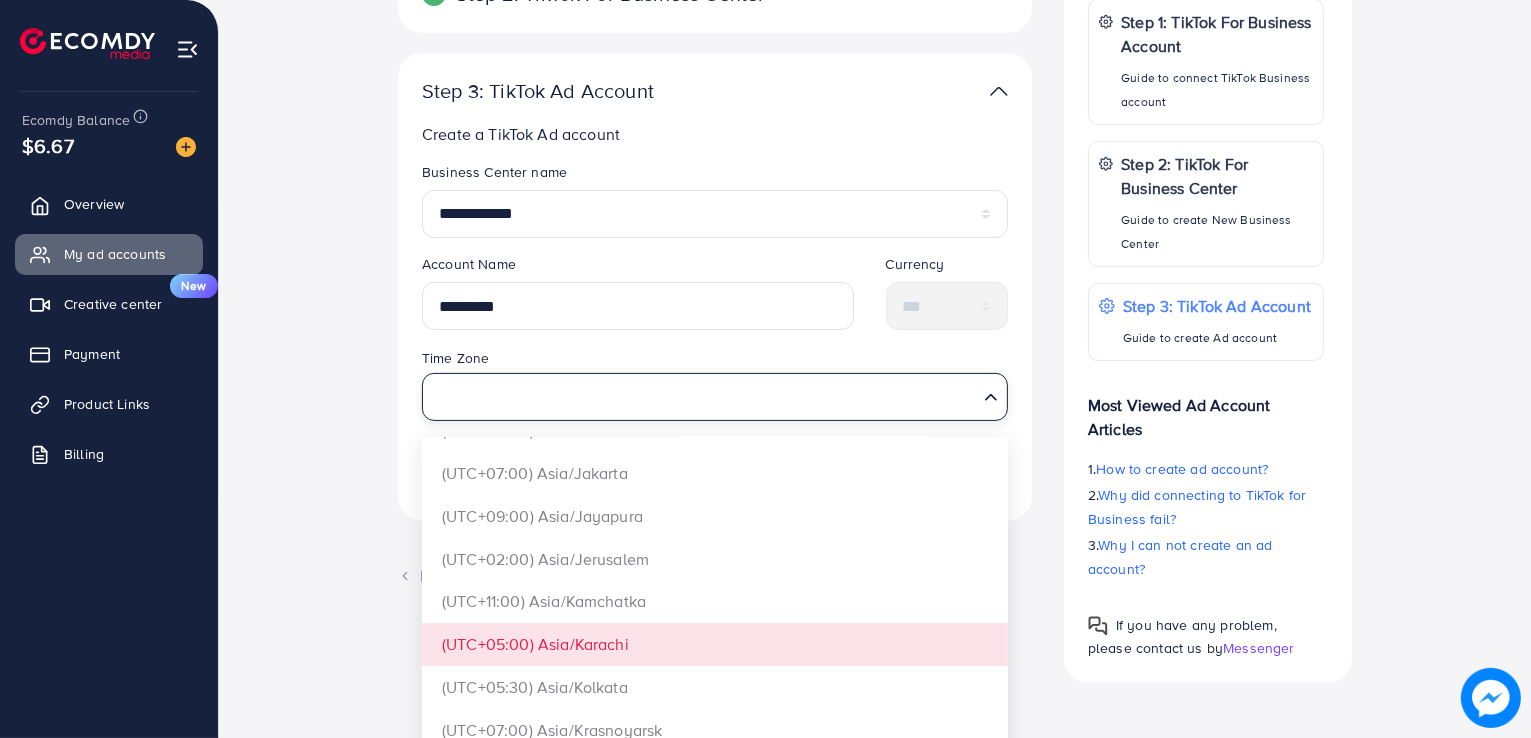 click on "**********" at bounding box center [715, 271] 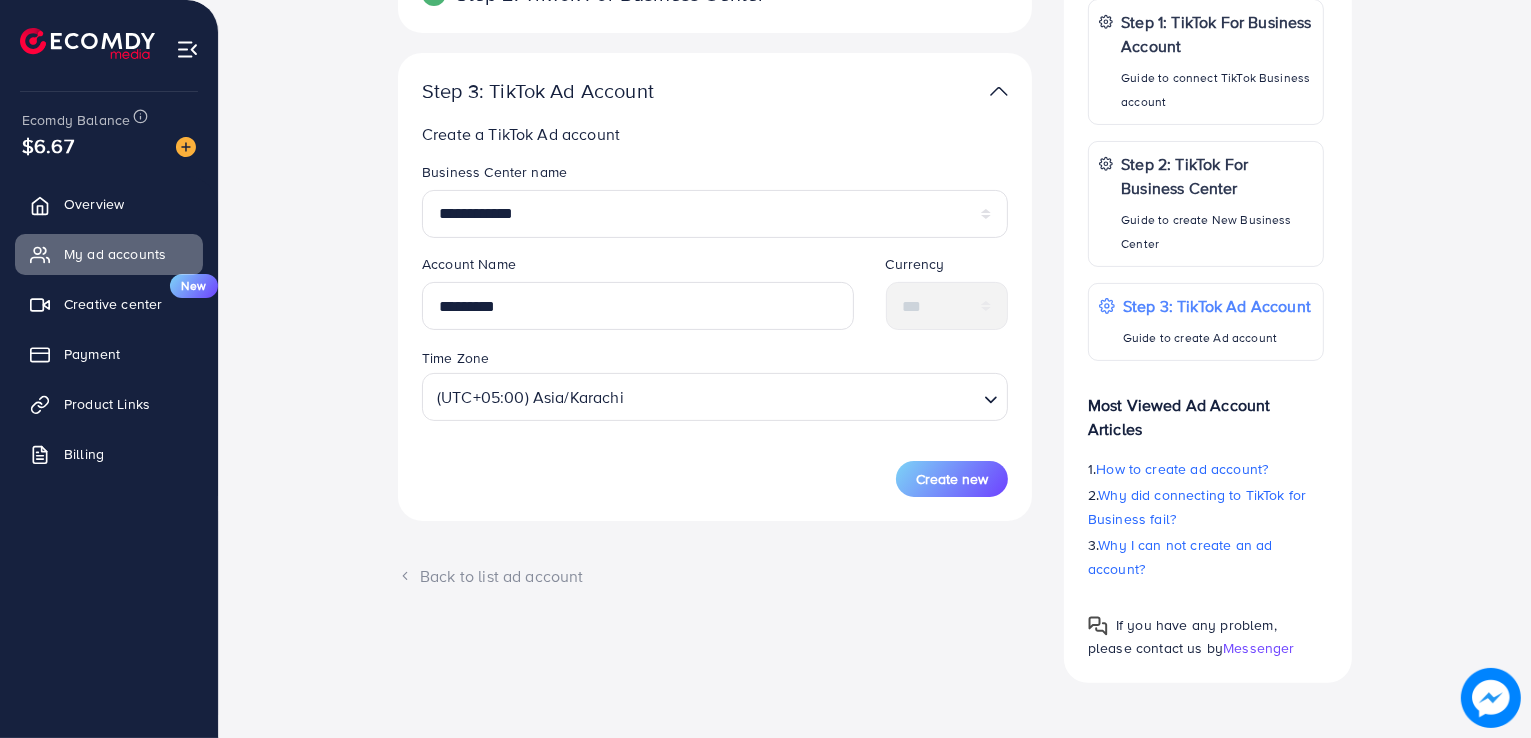 scroll, scrollTop: 0, scrollLeft: 0, axis: both 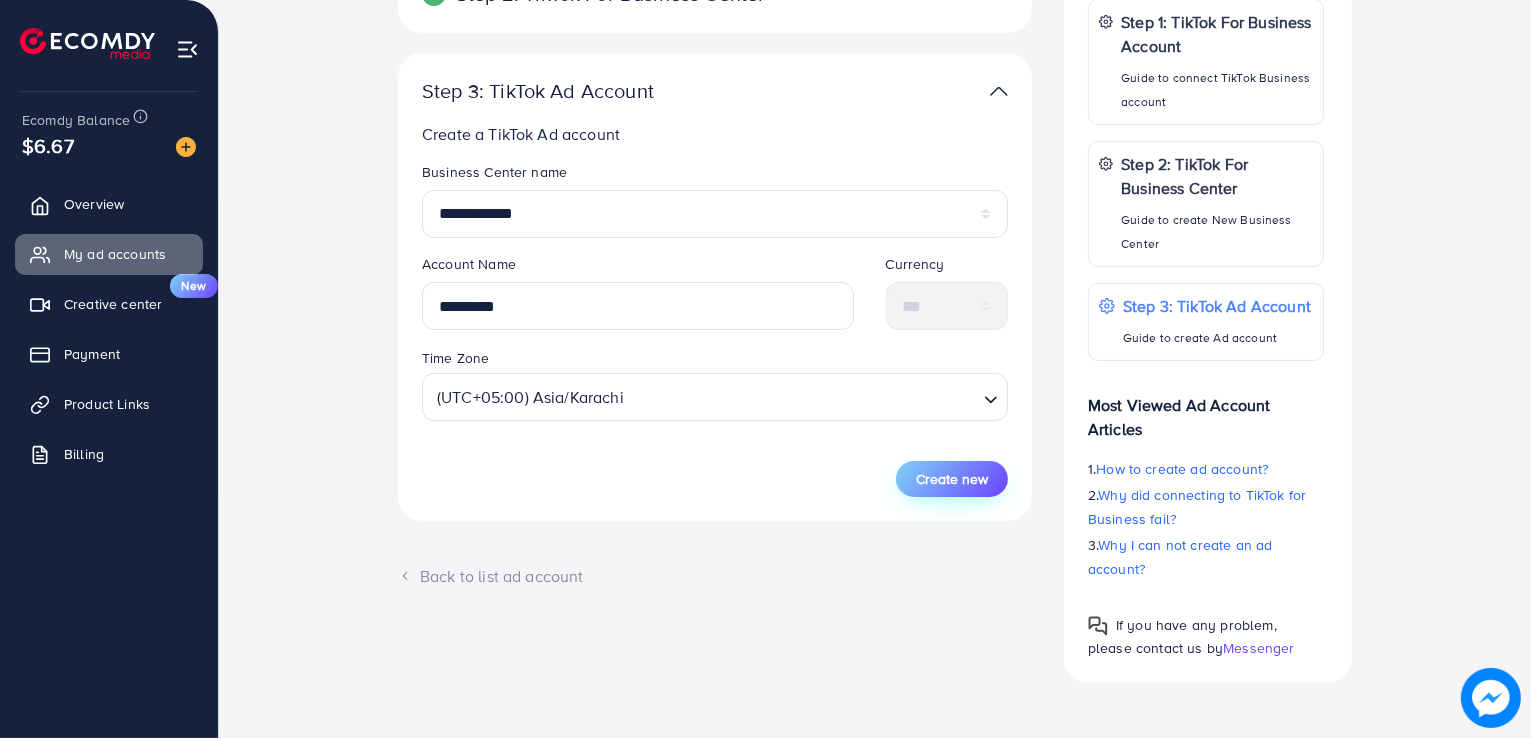 click on "Create new" at bounding box center [952, 479] 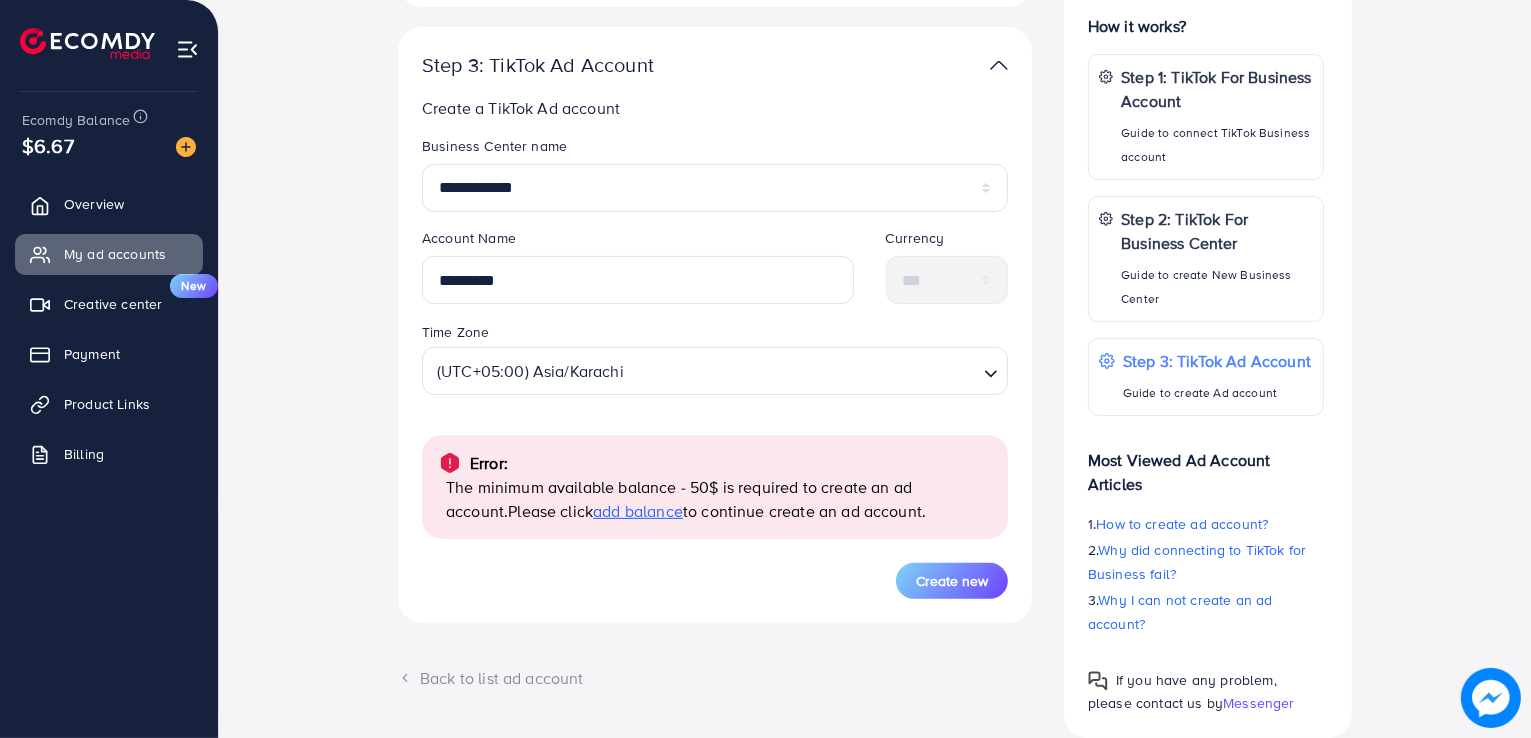 scroll, scrollTop: 464, scrollLeft: 0, axis: vertical 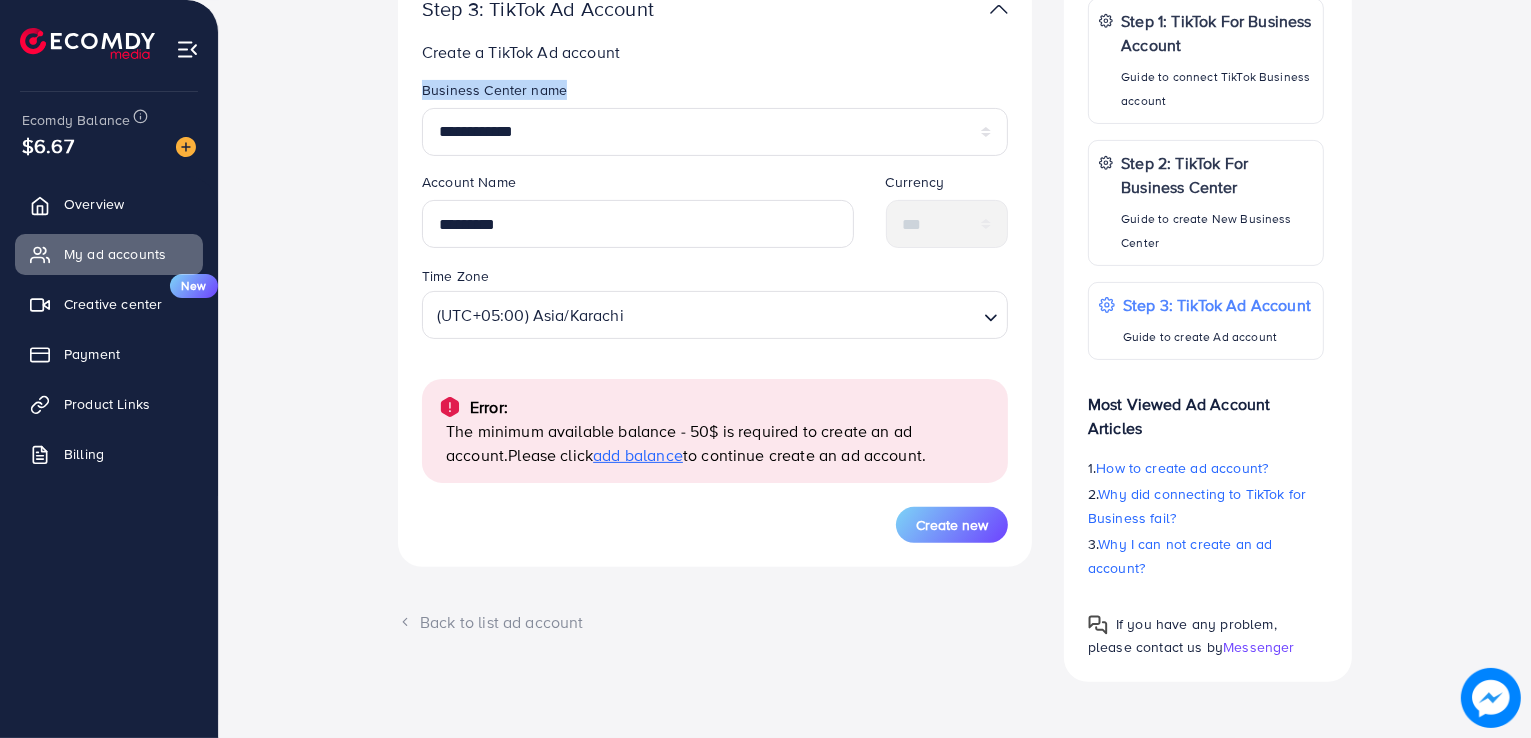 drag, startPoint x: 561, startPoint y: 85, endPoint x: 413, endPoint y: 62, distance: 149.7765 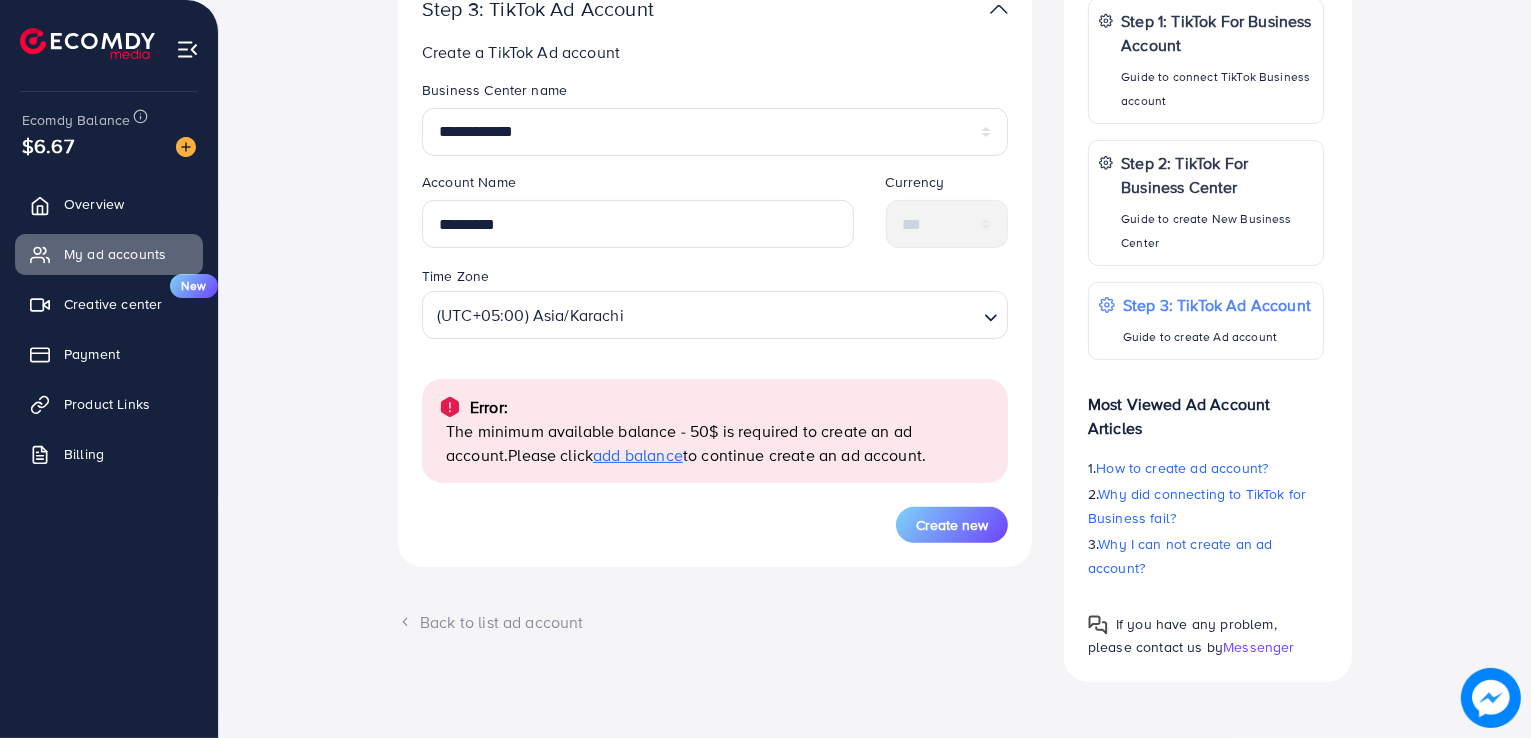 click on "**********" at bounding box center [715, 269] 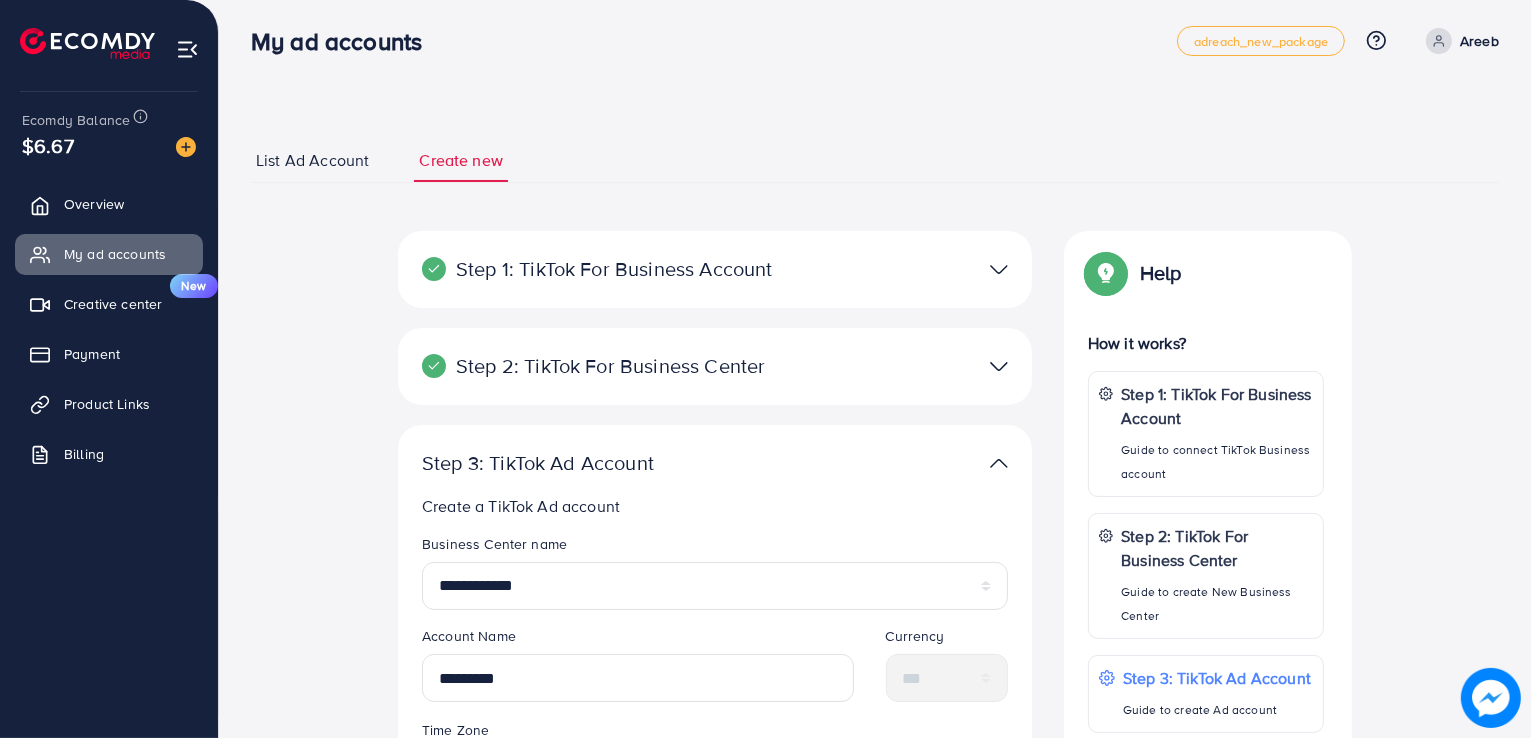 scroll, scrollTop: 0, scrollLeft: 0, axis: both 